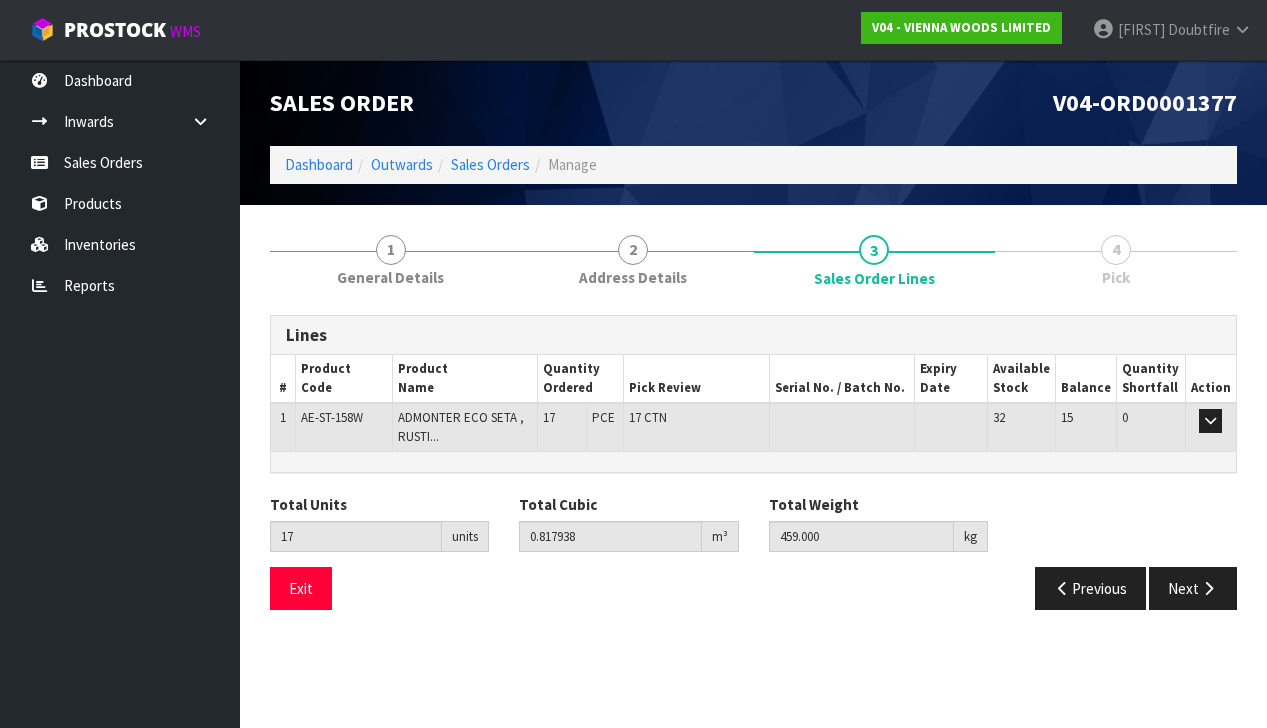 scroll, scrollTop: 0, scrollLeft: 0, axis: both 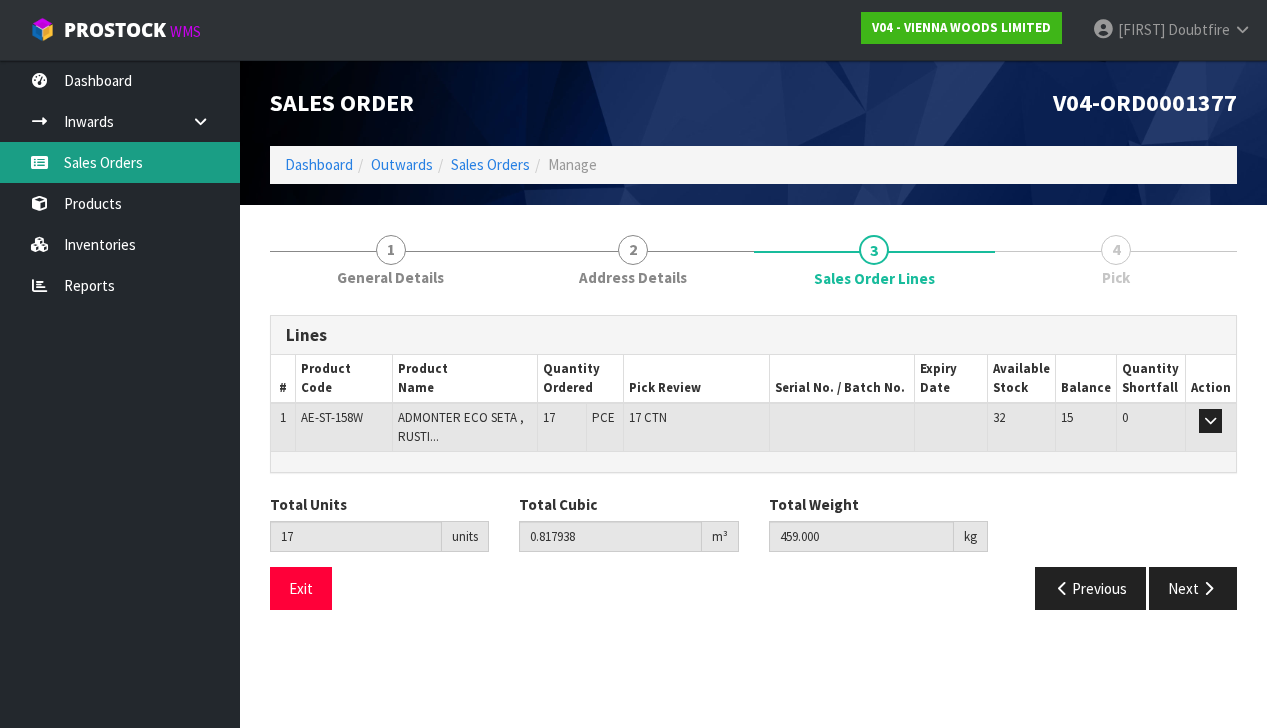 click on "Sales Orders" at bounding box center (120, 162) 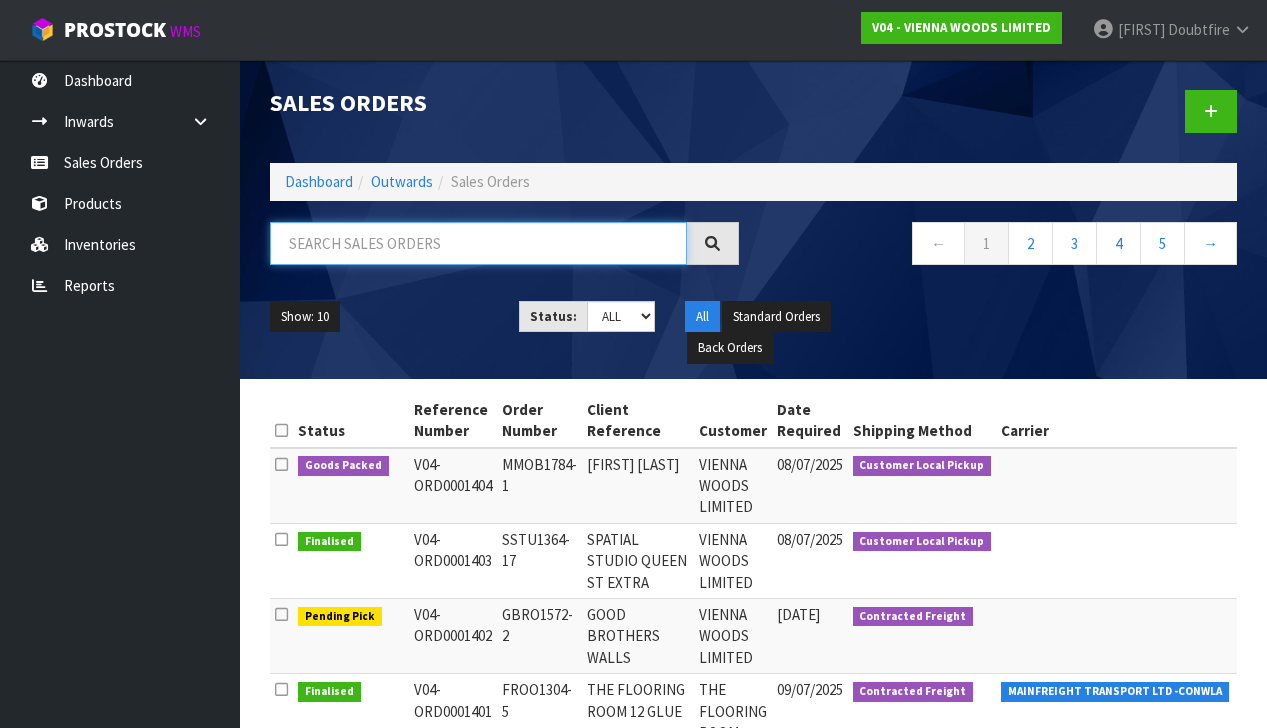 click at bounding box center [478, 243] 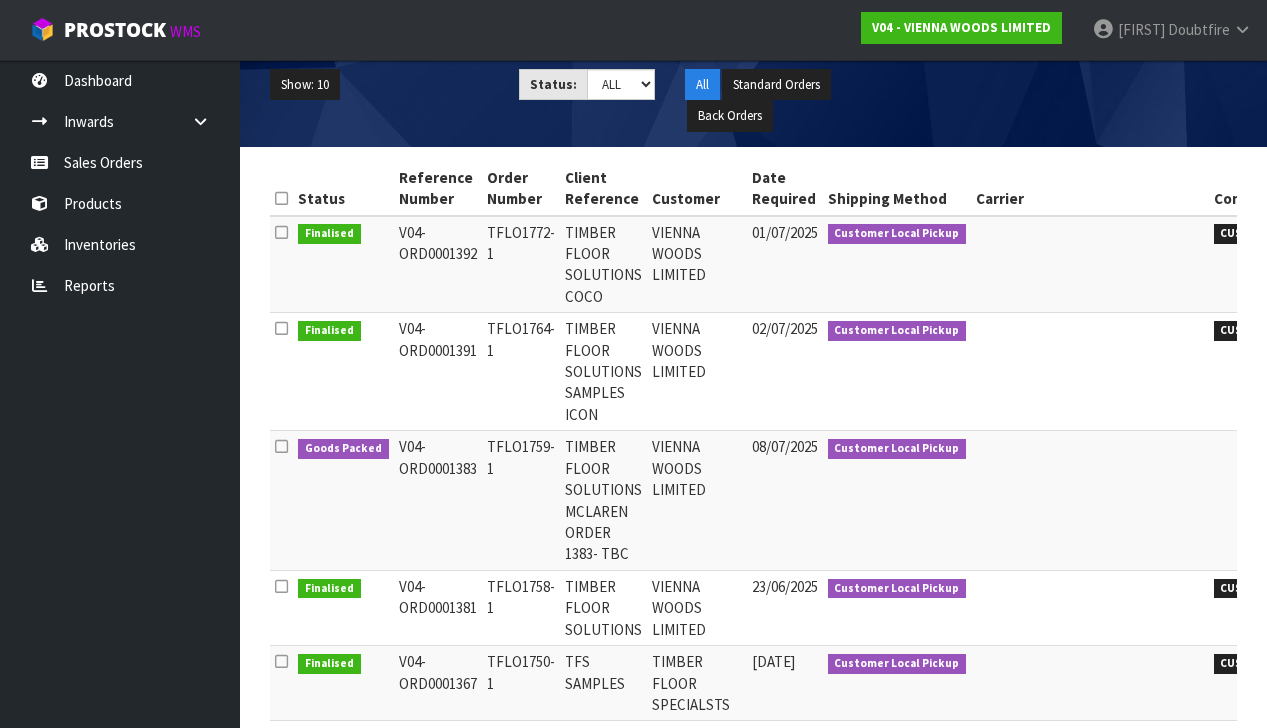 scroll, scrollTop: 227, scrollLeft: 0, axis: vertical 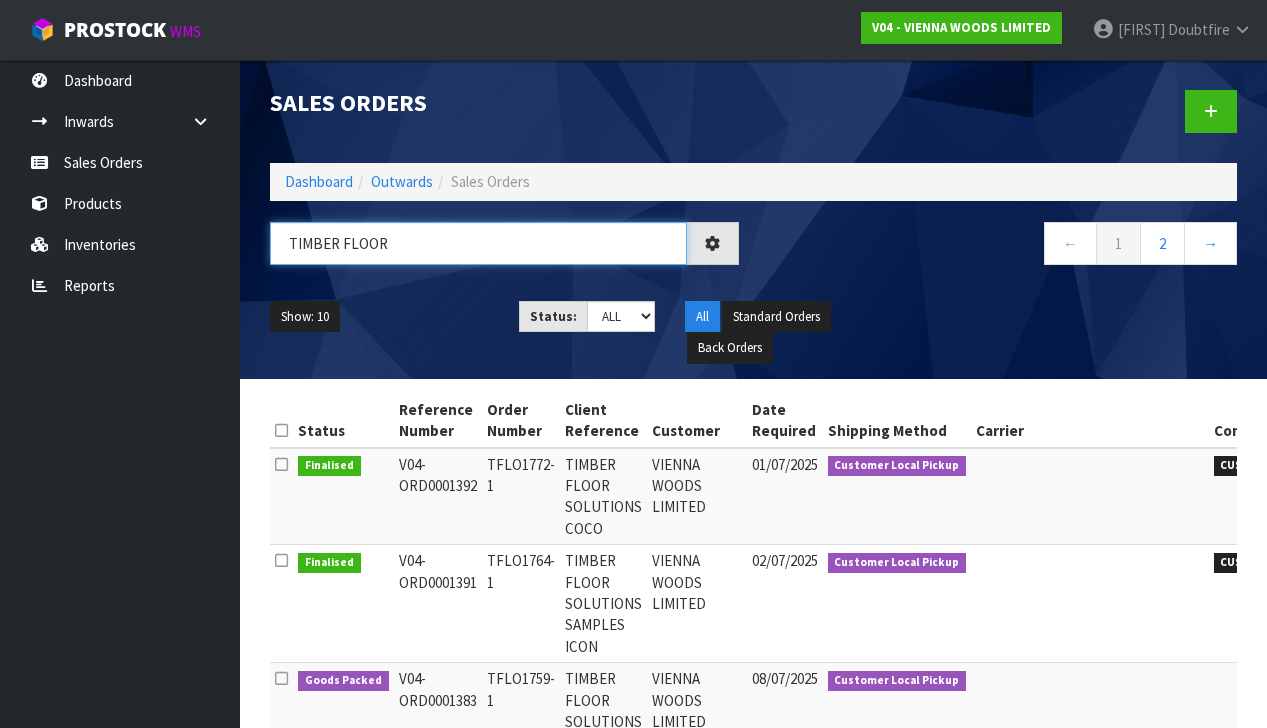 type on "TIMBER FLOOR" 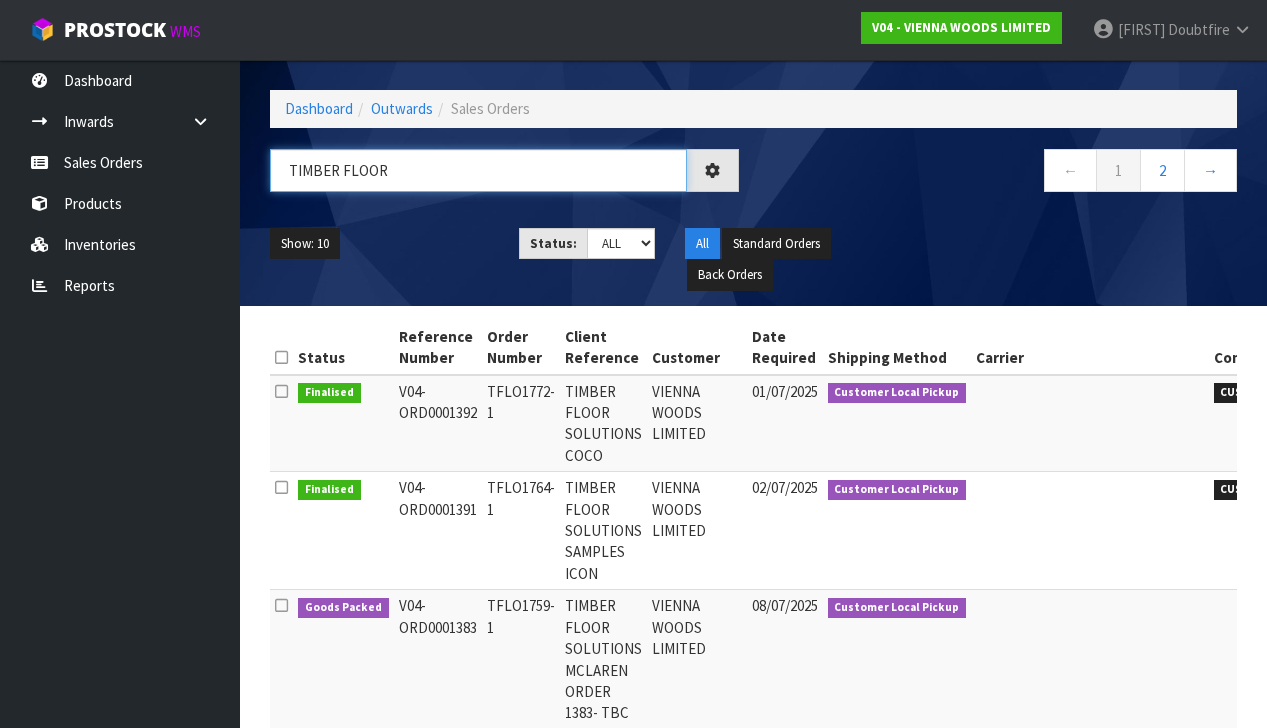 scroll, scrollTop: 78, scrollLeft: 0, axis: vertical 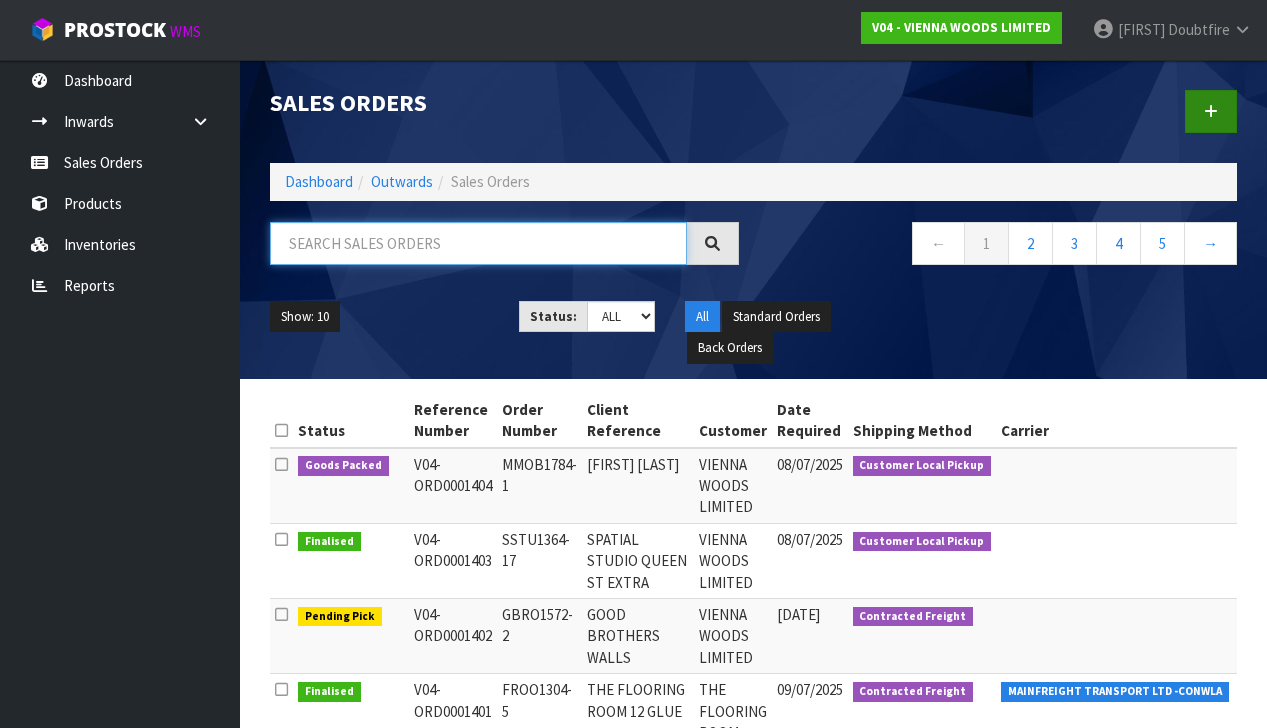 type 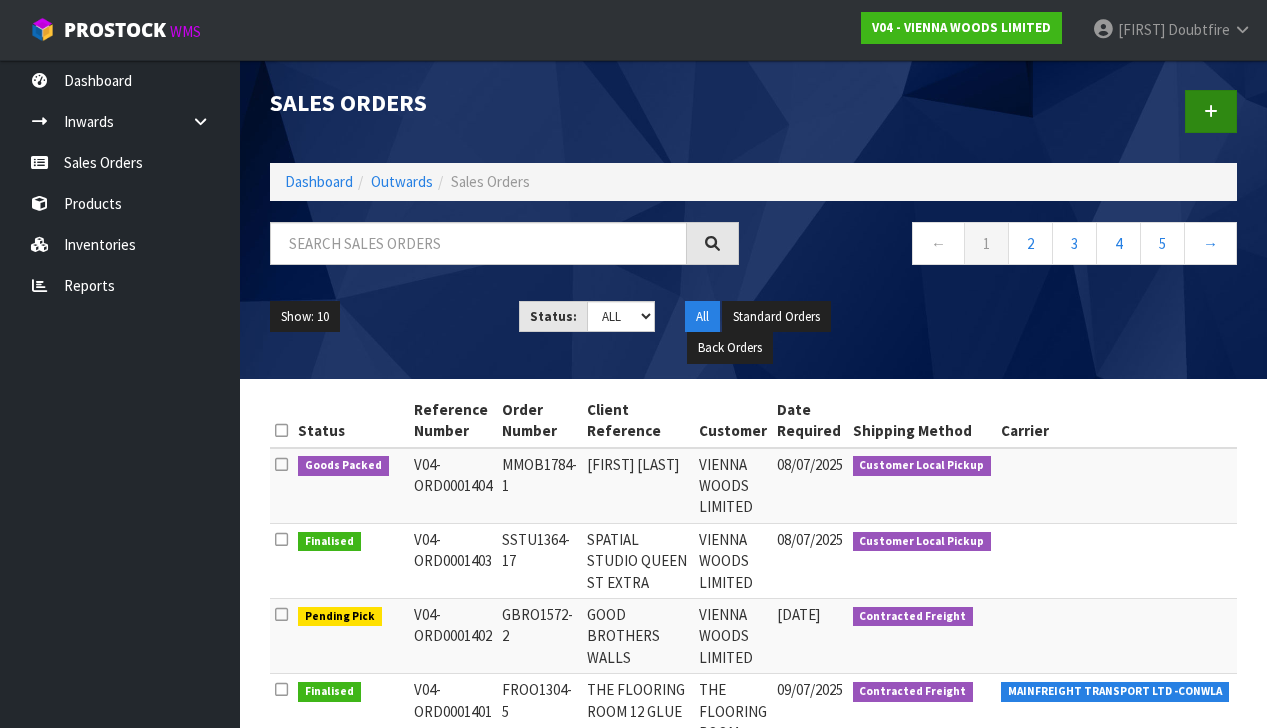 click at bounding box center [1211, 111] 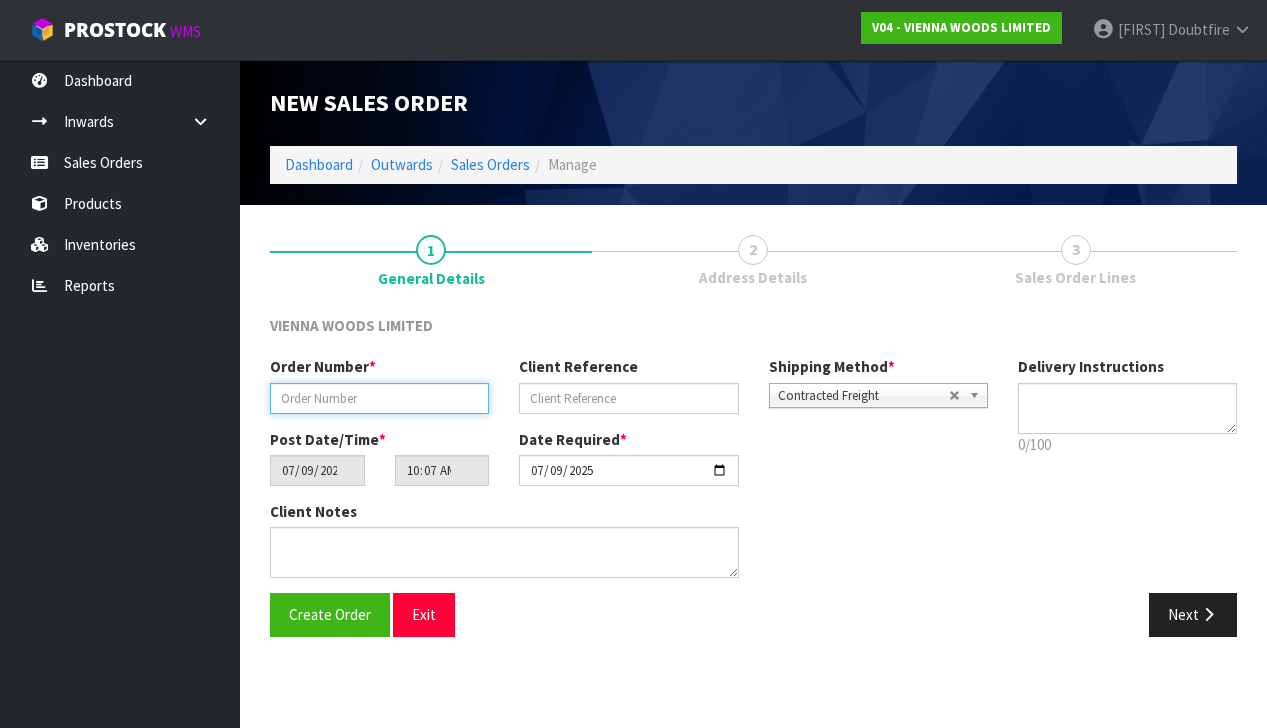 click at bounding box center [379, 398] 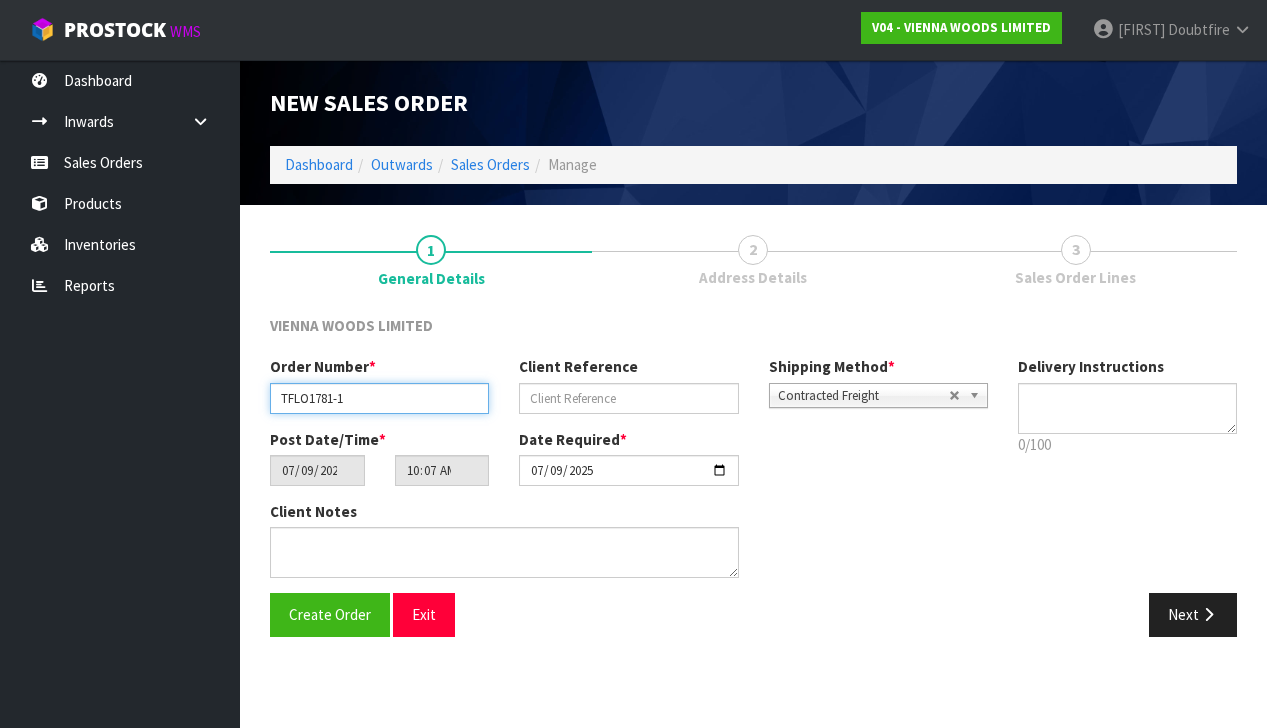 type on "TFLO1781-1" 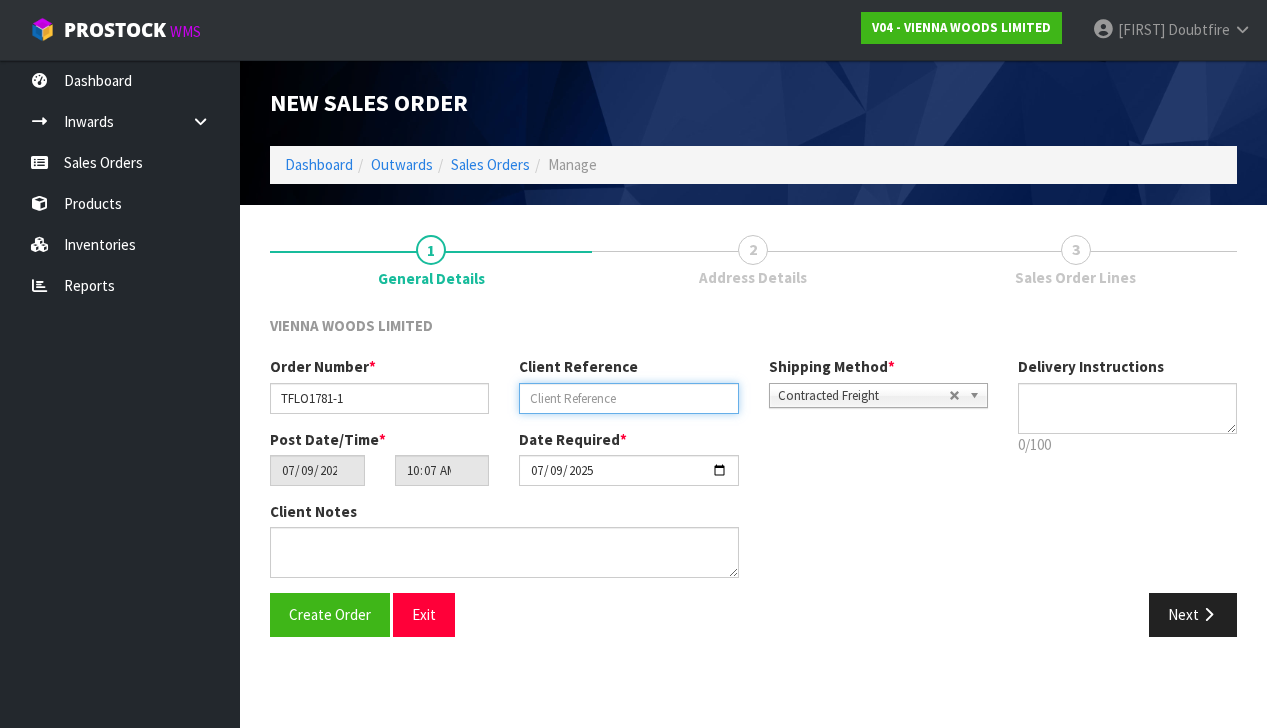 click at bounding box center [628, 398] 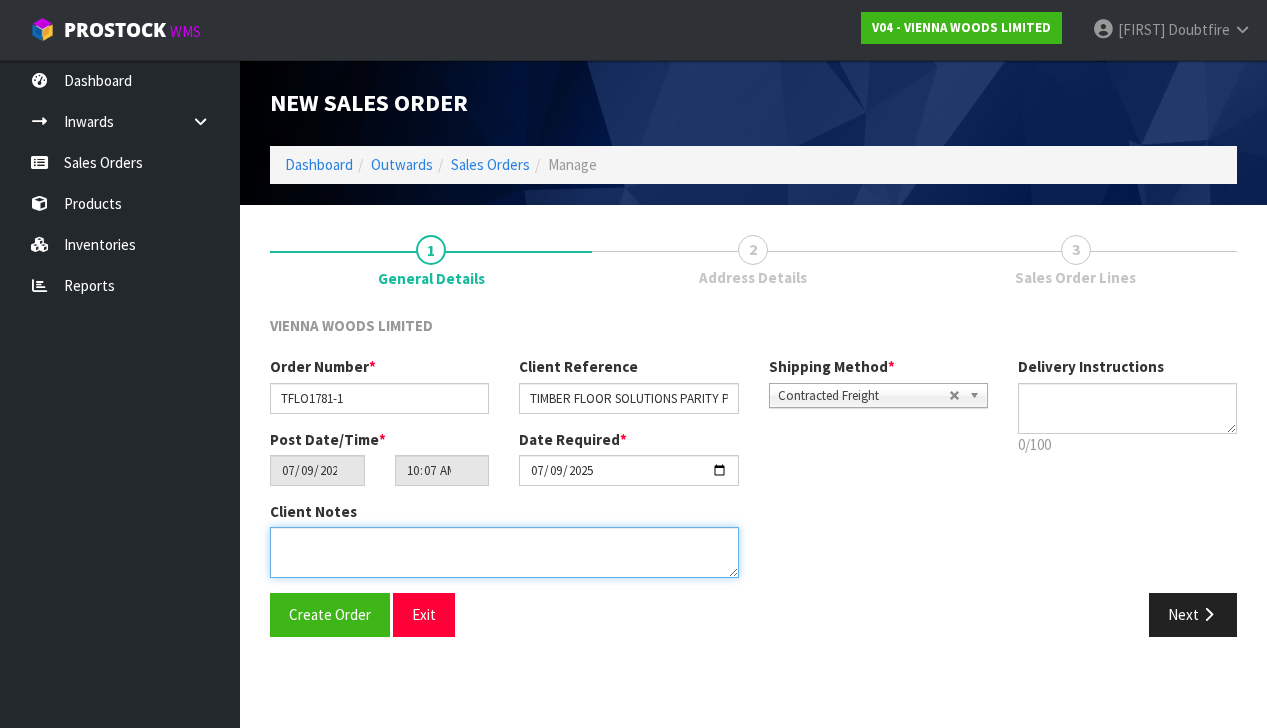 click at bounding box center [504, 552] 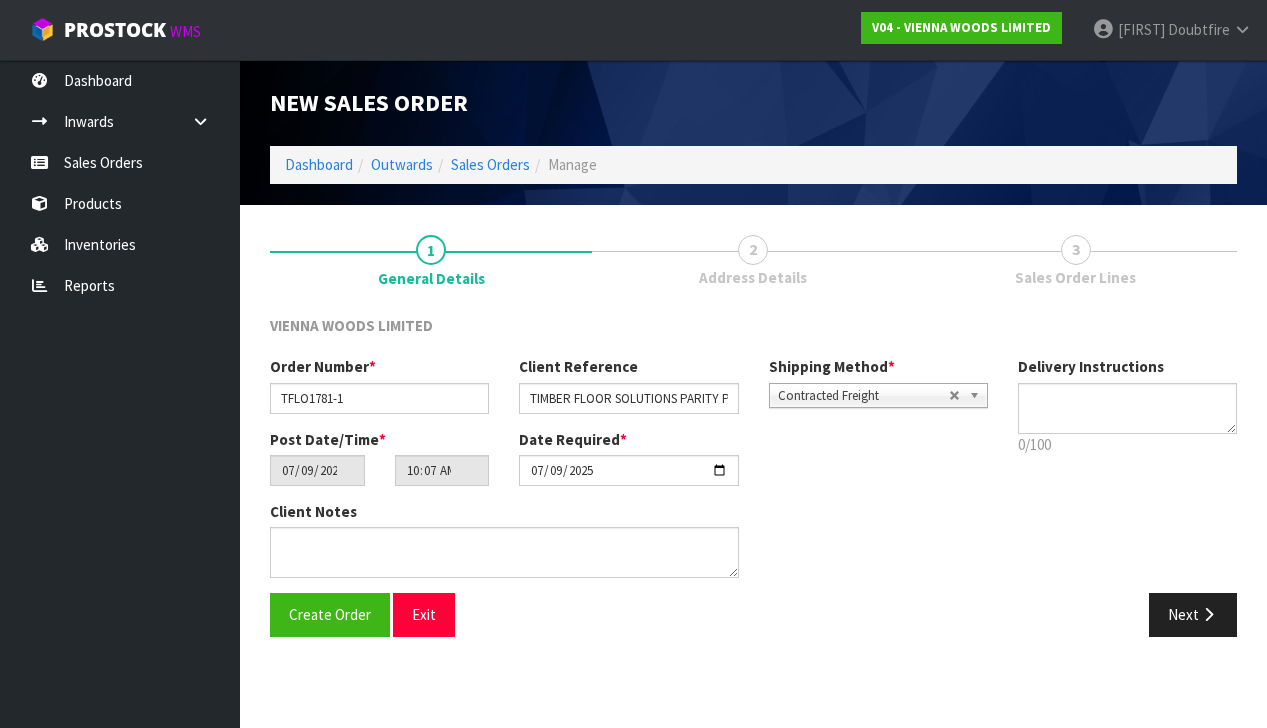 click on "Contracted Freight" at bounding box center [863, 396] 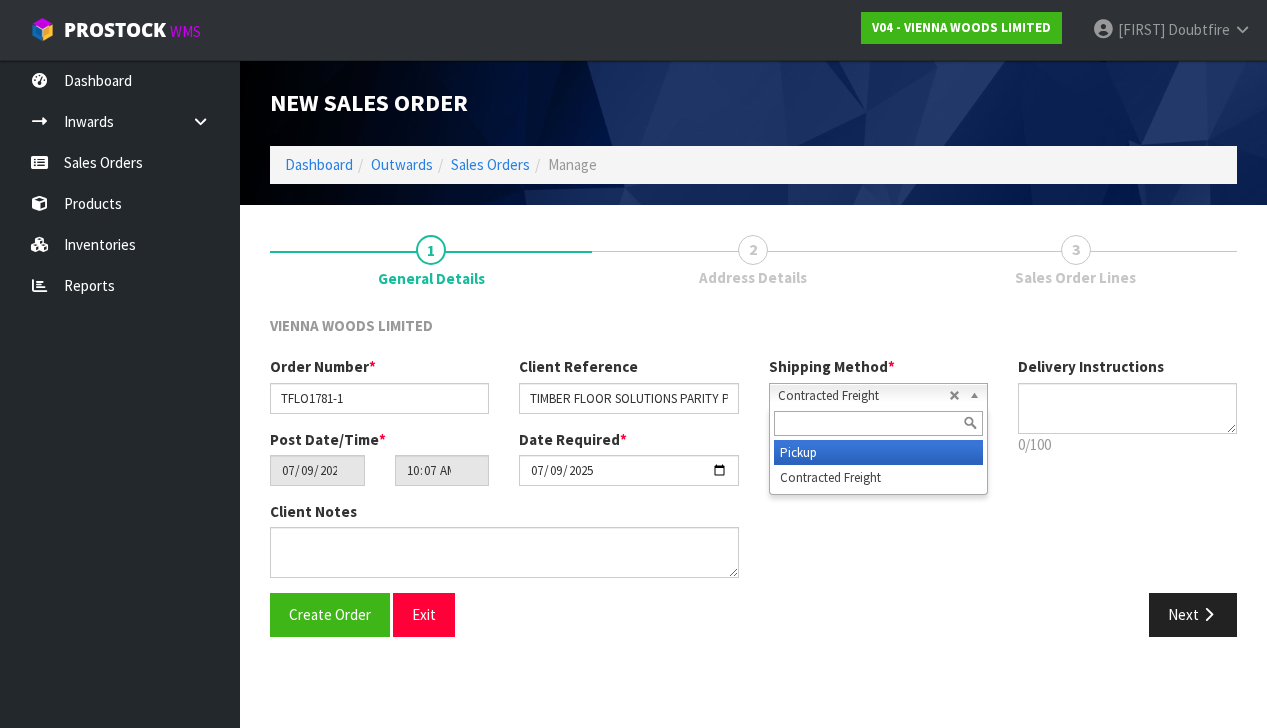 click on "Pickup" at bounding box center [878, 452] 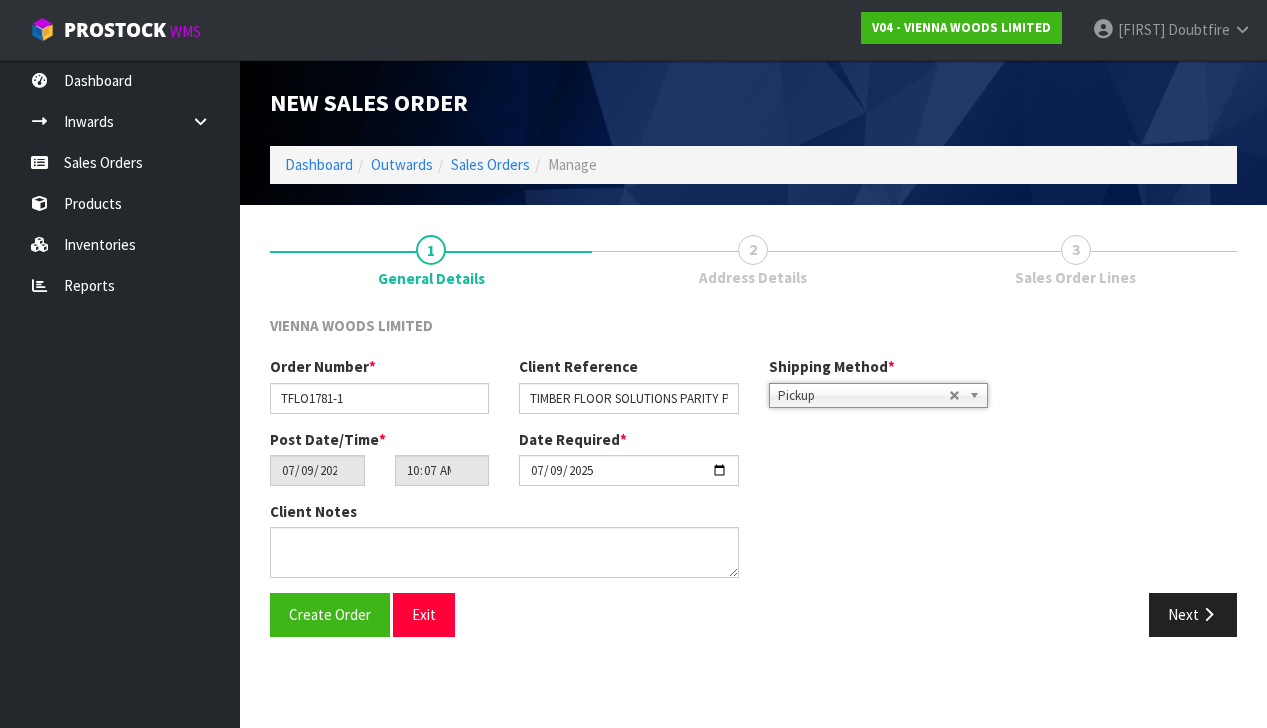 scroll, scrollTop: 0, scrollLeft: 0, axis: both 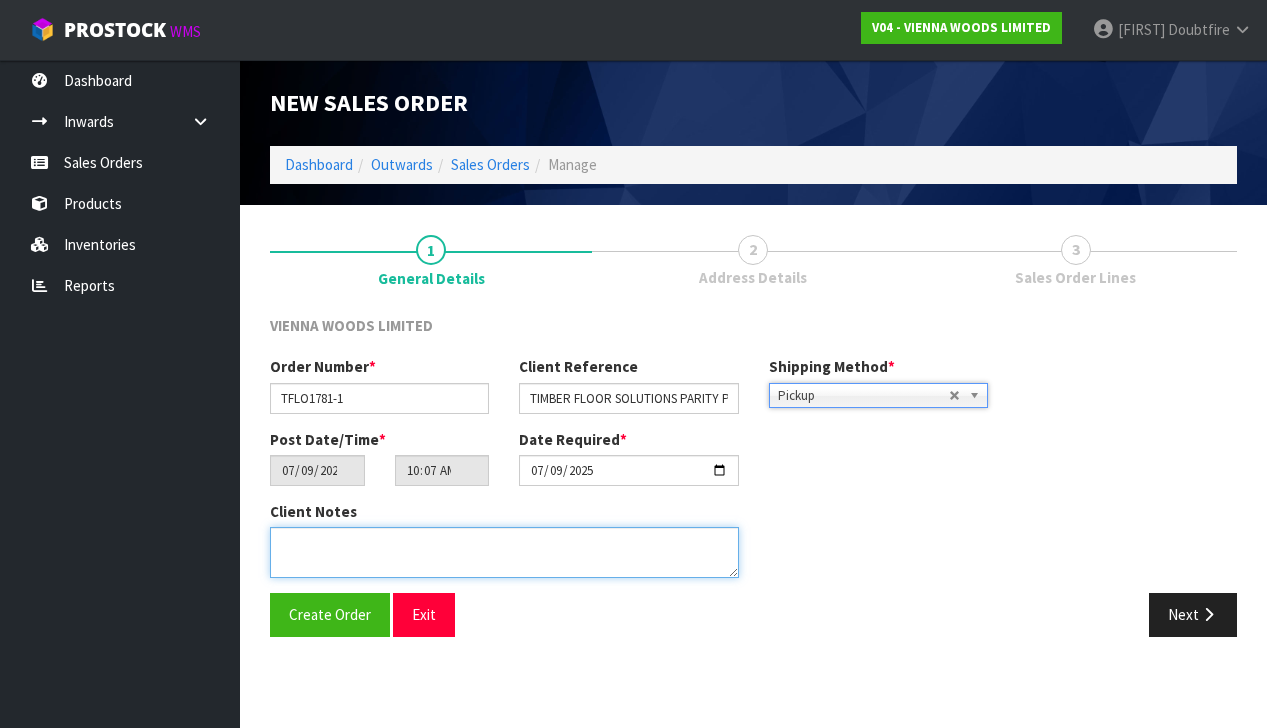 click at bounding box center [504, 552] 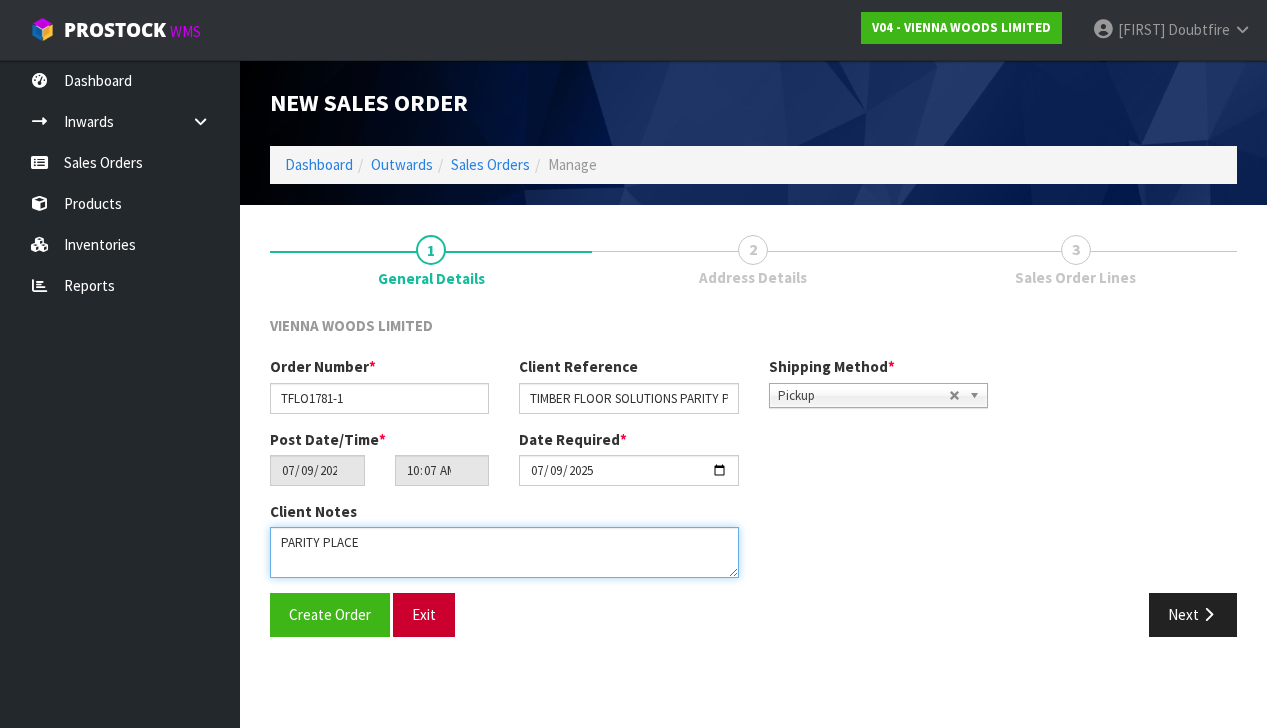scroll, scrollTop: 0, scrollLeft: 0, axis: both 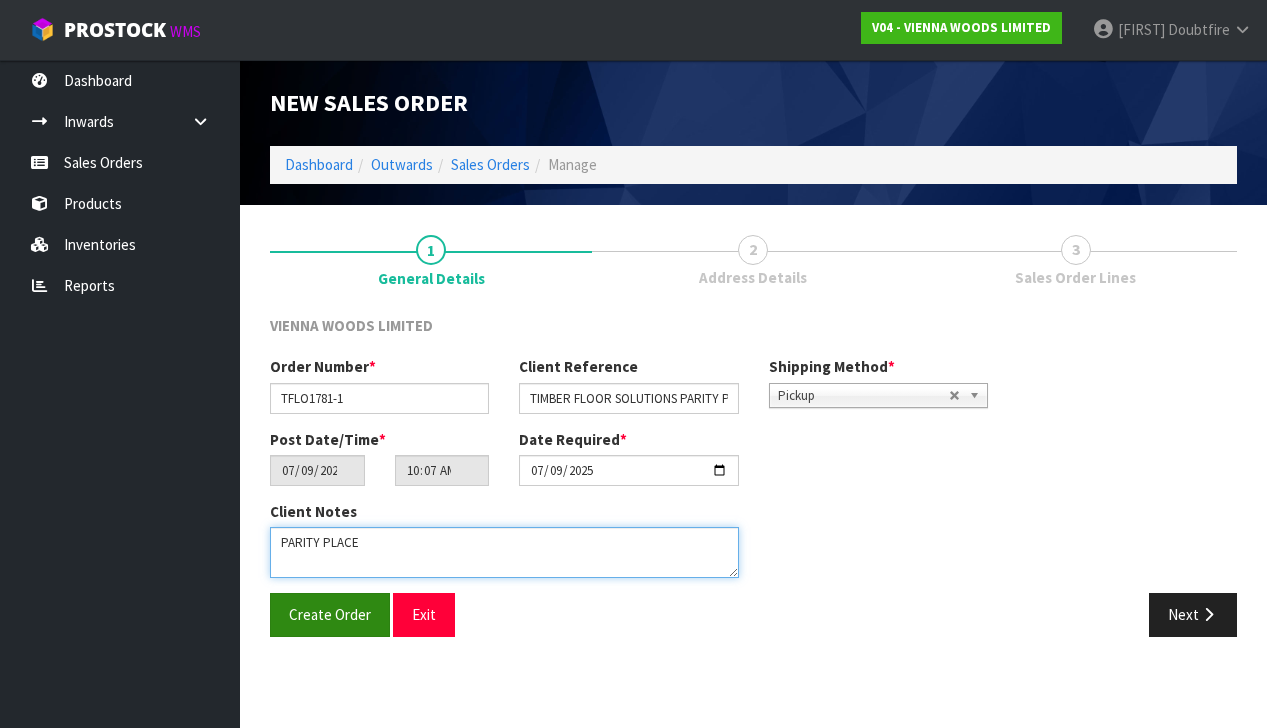 type on "PARITY PLACE" 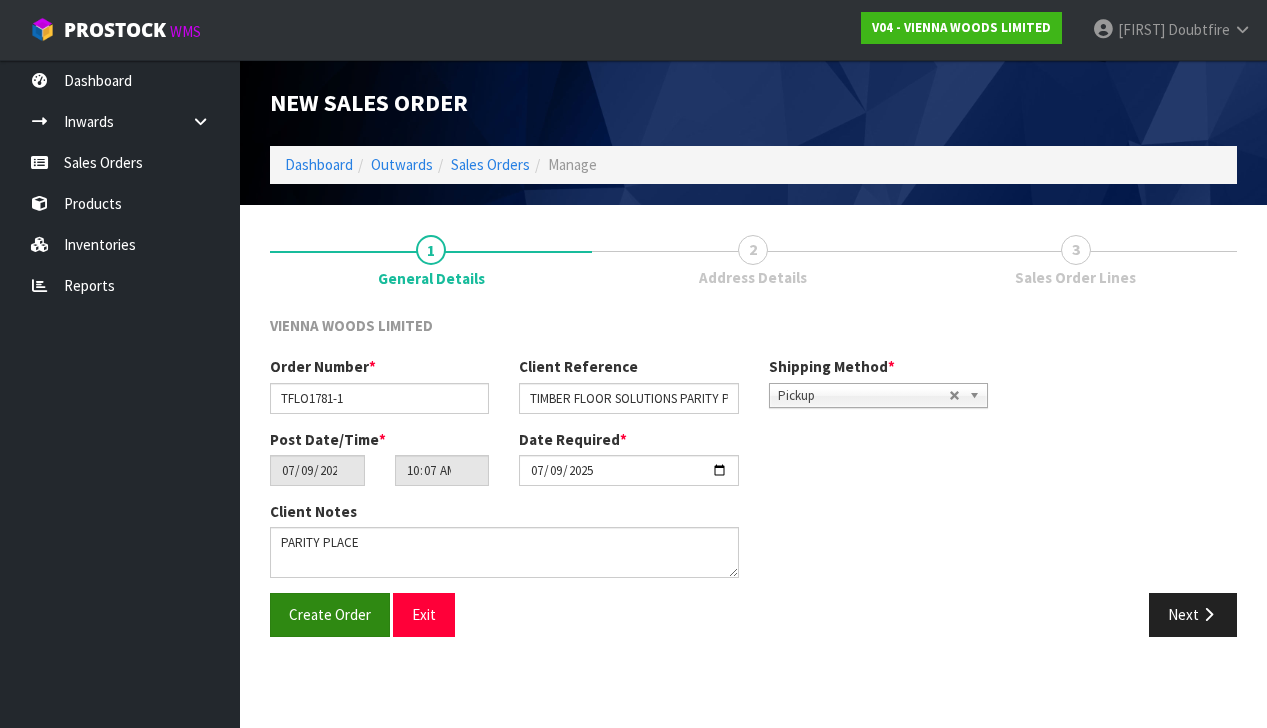click on "Create Order" at bounding box center [330, 614] 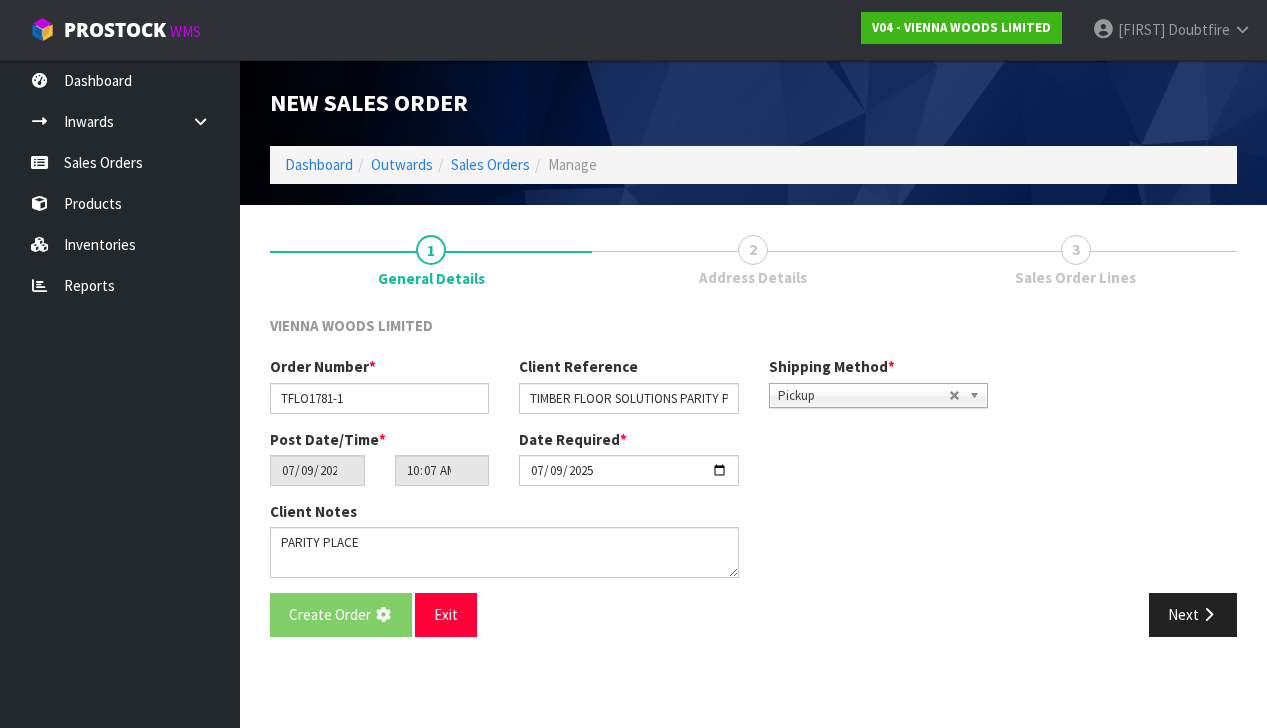 scroll, scrollTop: 1, scrollLeft: 0, axis: vertical 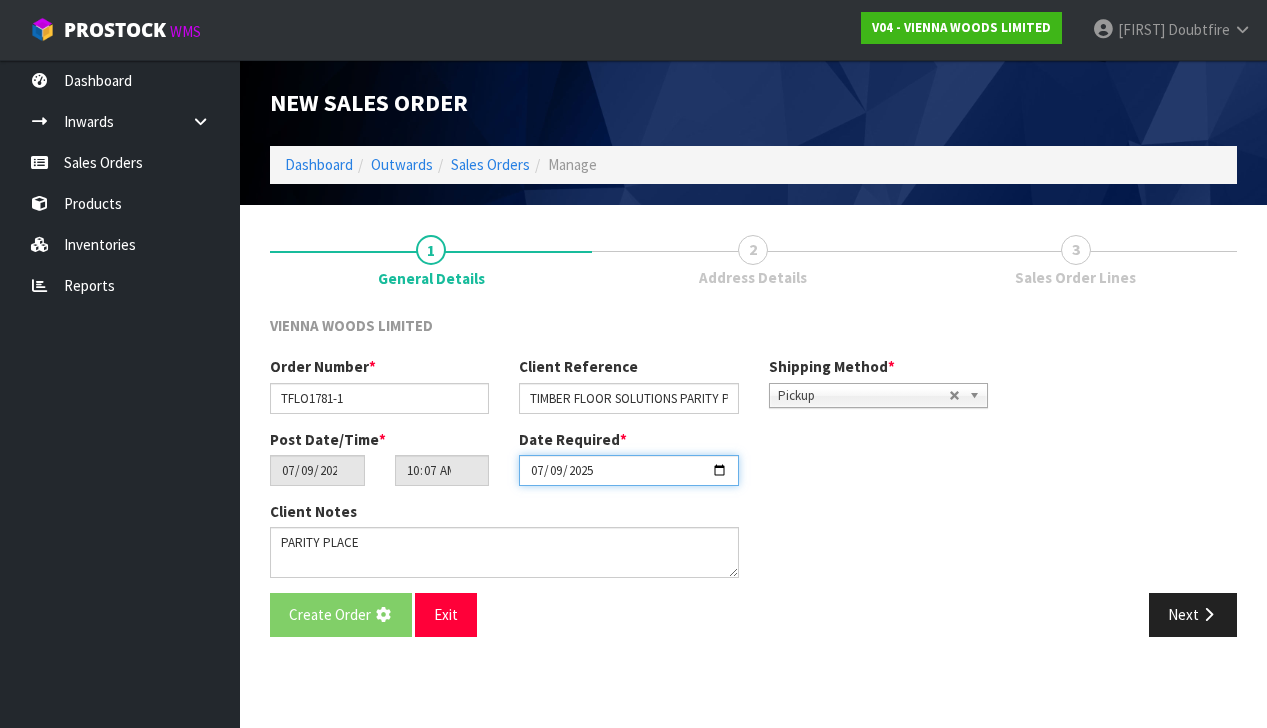 click on "2025-07-09" at bounding box center (628, 470) 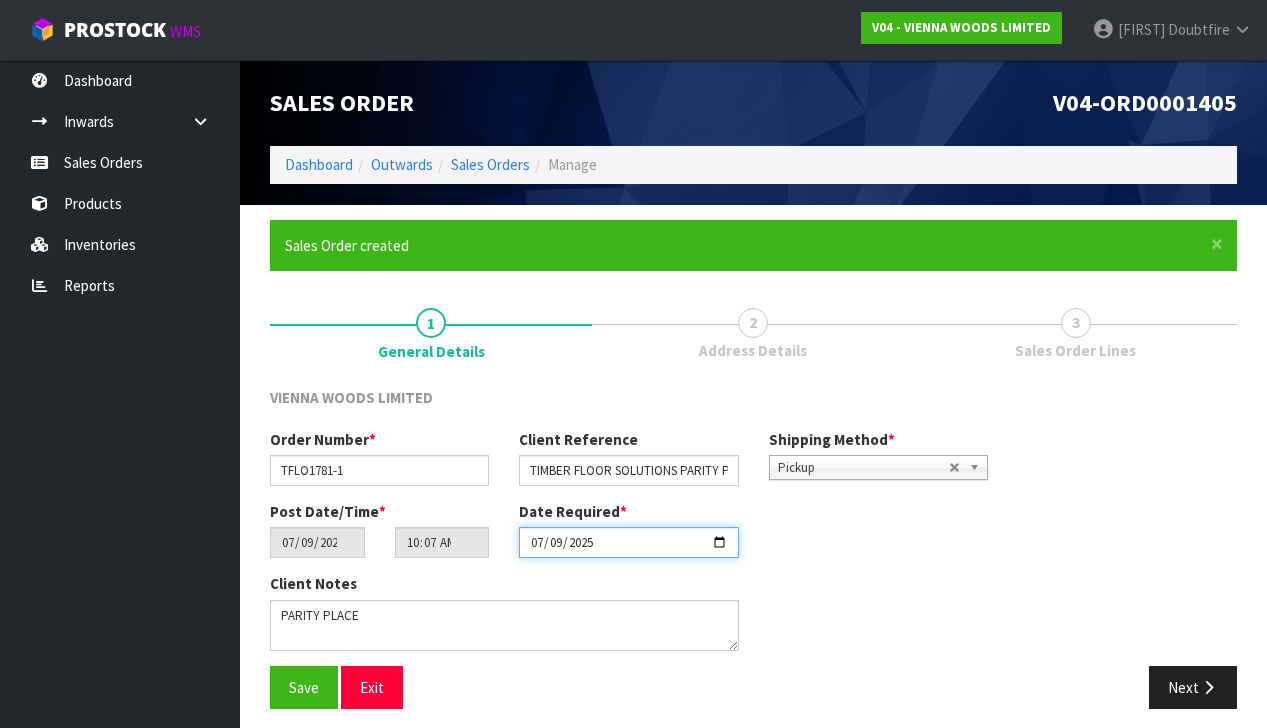 drag, startPoint x: 541, startPoint y: 555, endPoint x: 531, endPoint y: 552, distance: 10.440307 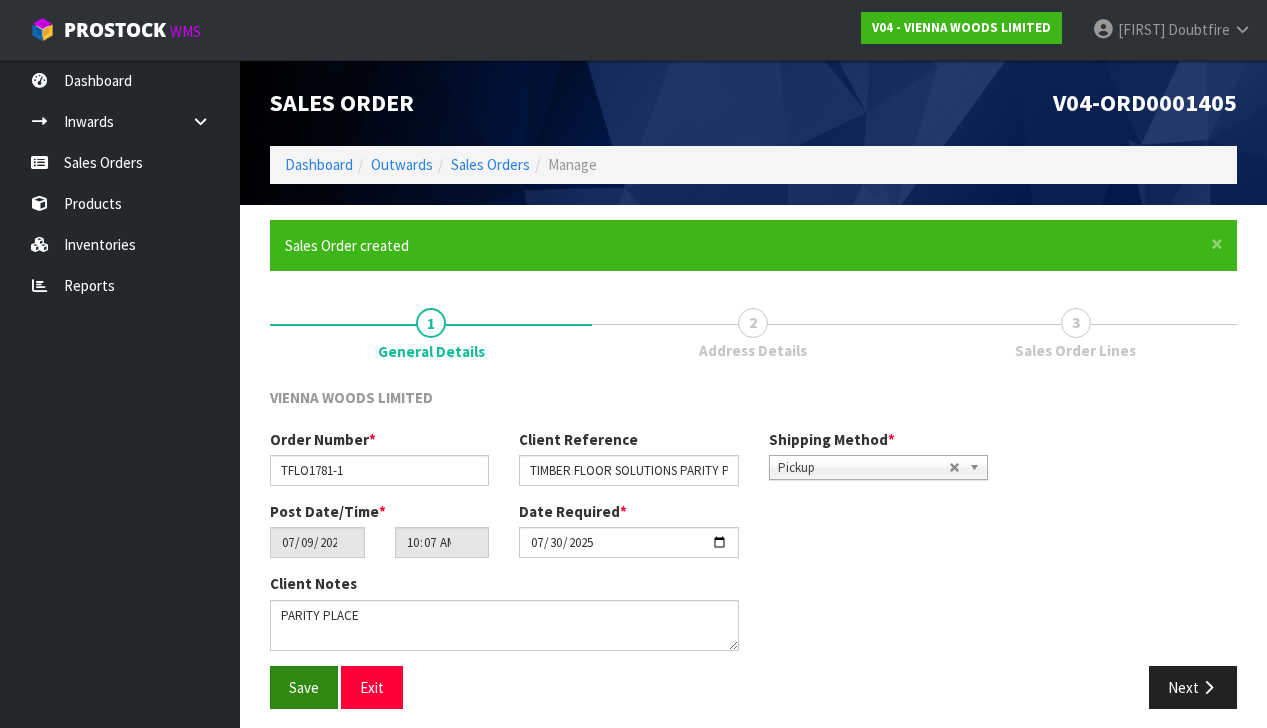 drag, startPoint x: 460, startPoint y: 671, endPoint x: 313, endPoint y: 684, distance: 147.57372 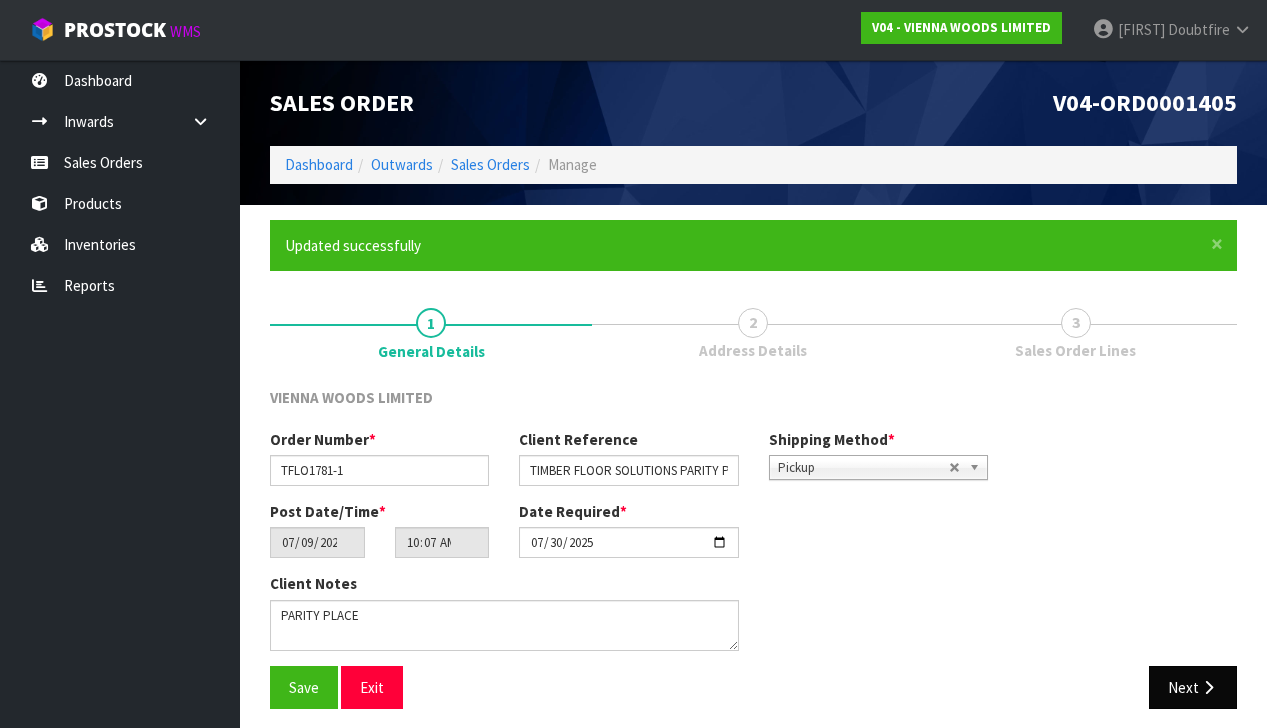 click on "Next" at bounding box center (1193, 687) 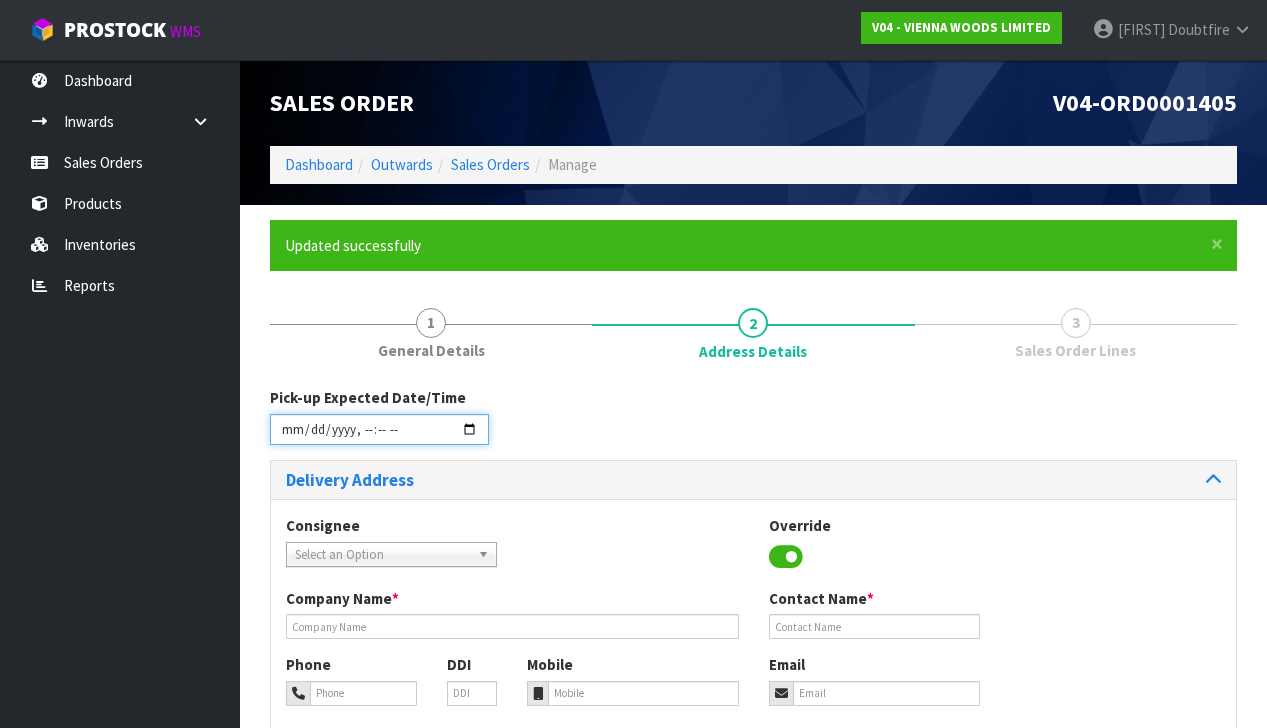 click at bounding box center (379, 429) 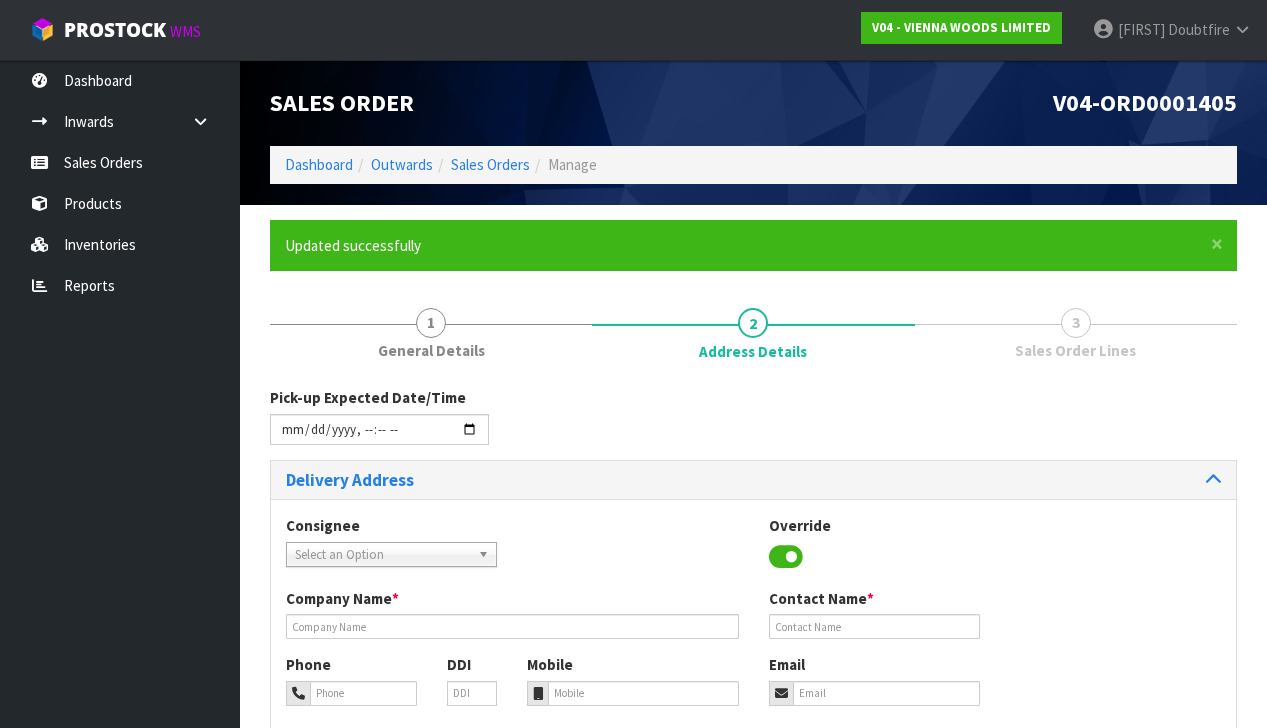 click on "Consignee
000001.BAY MECHANICS - BAY MECHANICS 000001A - BRAKE & TRANSMISSION NZ LTD 000003 - AUTOLIGN ALBANY 21 000003.1 - AUTOLIGN ALBANY 21 000005 - AUTOLIGN MT WELLINGTON 000006 - AUTOLIGN MANUKAU 000006.1 - GENERAL AUTO & DIESEL 000008 - AUTOLIGN PALMERSTON NORTH 000010 - ROTHFORD - WAIRARAPA HEAD OFFICE 000010.AUTOLIGN CHRISTCHURCH - AUTOLIGN CHRISTCHURCH 000011.AUTOLIGN DUNEDIN - AUTOLIGN DUNEDIN 000012 - AUTOLIGN MT MAUNGANUI 000013 - BNTNZ TAURIKO 000013-BNTNZ TAURIKO - BNTNZ TAURIKO 42 000013-DTECH AUTOMOTIVE - DTECH AUTOMOTIVE 000013.1 - GO BUS TRANSPORT 000013.2 - NORTHERN AUTO 000013.CROSS AUTOS - CROSS AUTOS 000013.ROWE MOTORS TGA LTD - ROWE MOTORS TGA LTD 000013.TRANSPORT MAINTENANCE LTD - TRANSPORT MAINTENANCE LTD 000013.WATERFORD AUTO SERVICES - WATERFORD AUTO SERVICES LTD 0000133. THE LAKES - THE LAKES AUTOMOTIVE 000014 - BNTNZ FIELDING 5 000015.BNT QUEENSTOWN - BNT QUEENSTOWN 000017 - BNTNZ PETONE 020201 - RUSSELL PHARMACY 060202 - THE TIPSY TULIP 24 SURF - 24 SURF" at bounding box center [753, 551] 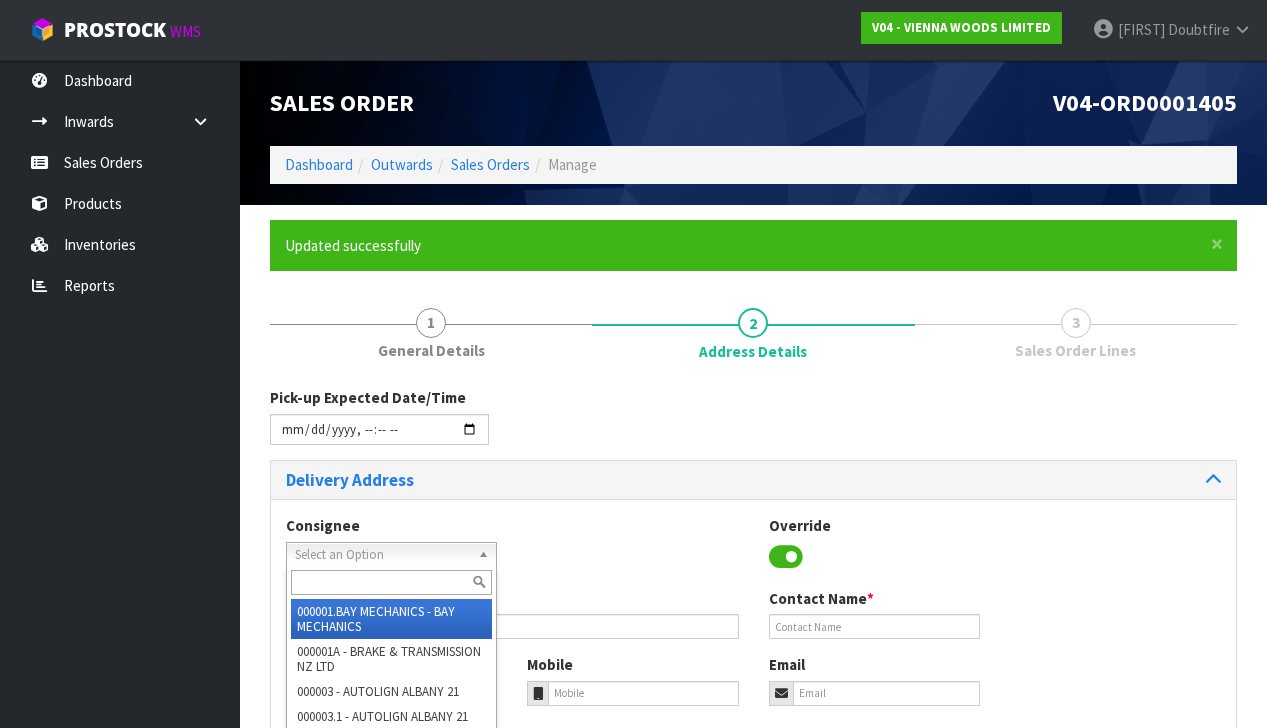click on "Select an Option" at bounding box center (382, 555) 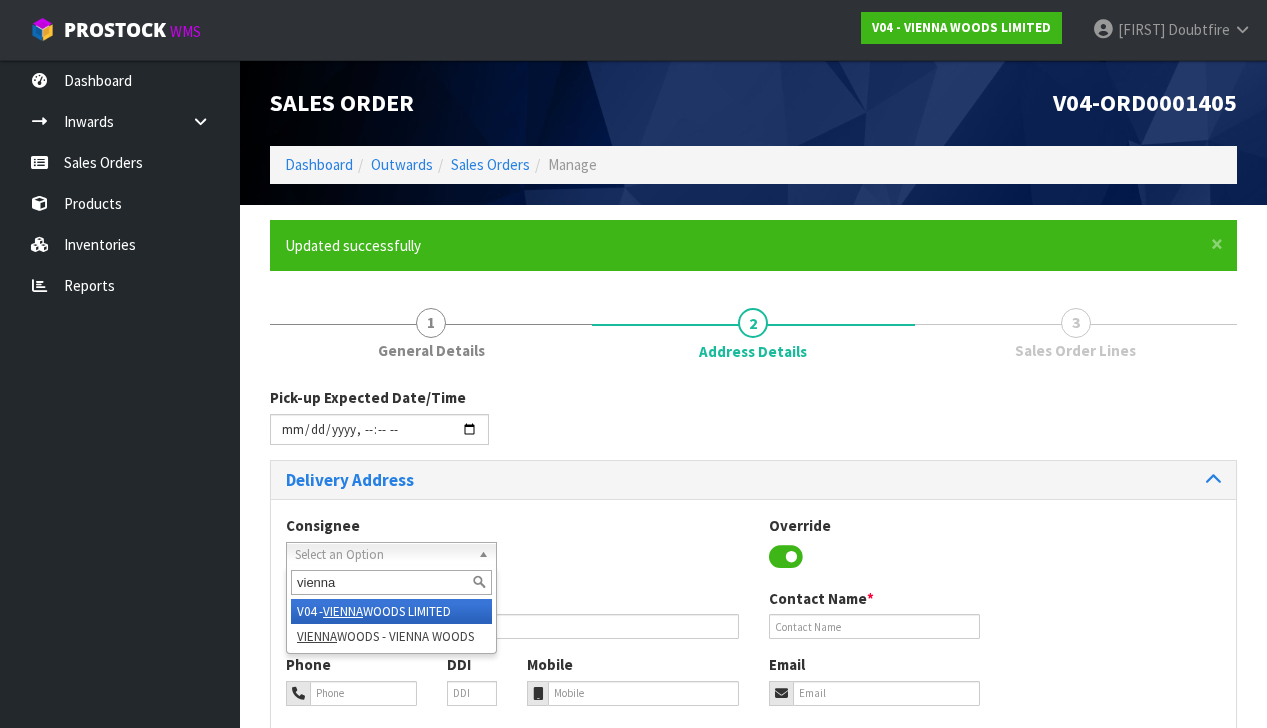 type on "vienna" 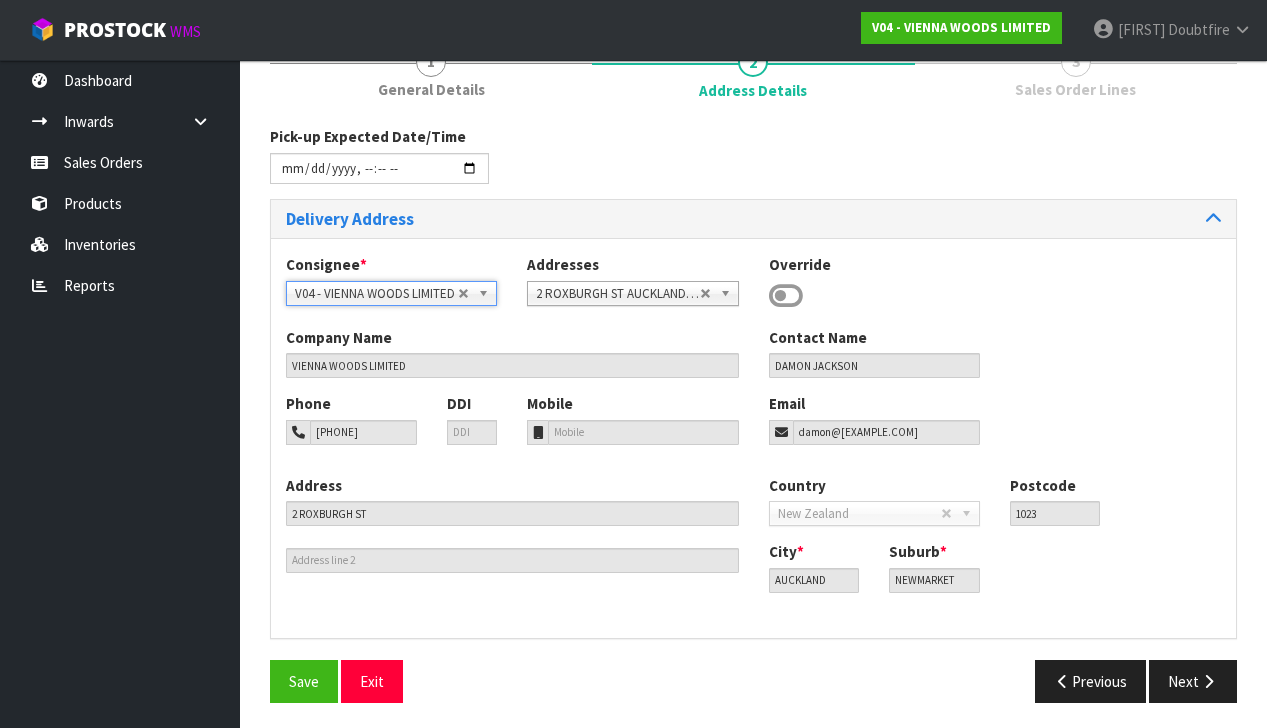 scroll, scrollTop: 260, scrollLeft: 0, axis: vertical 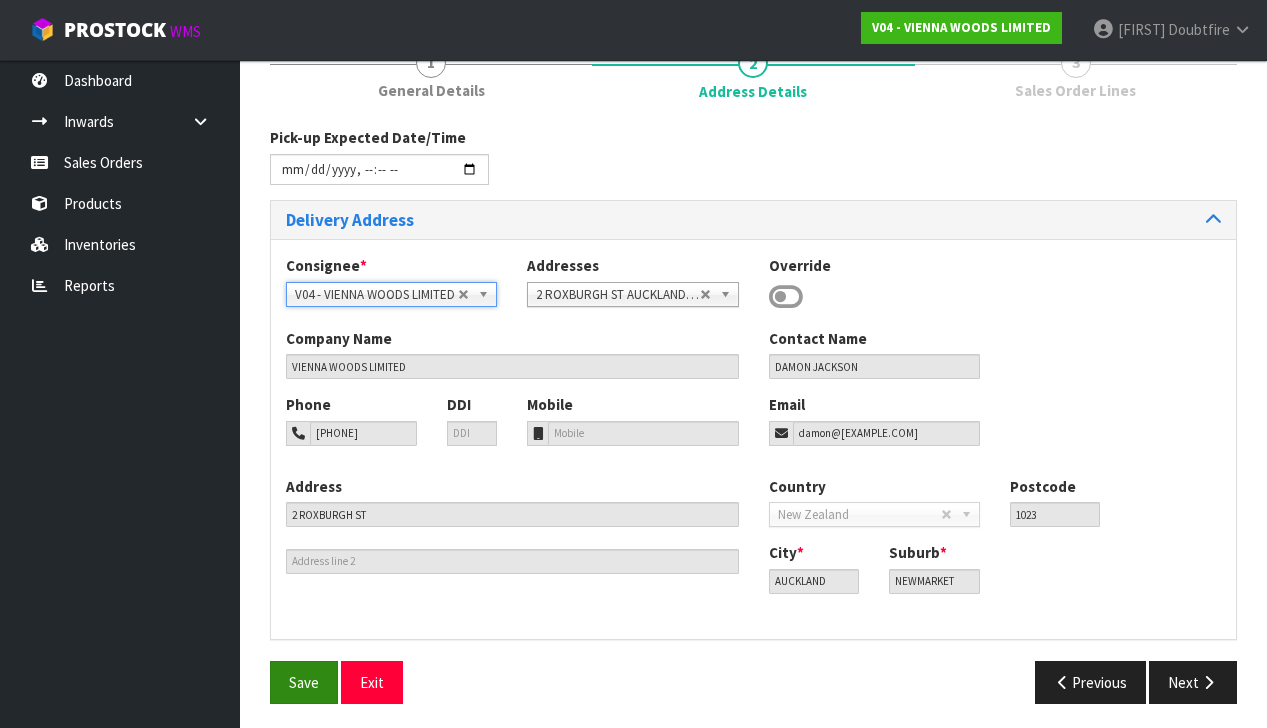 click on "Save" at bounding box center (304, 682) 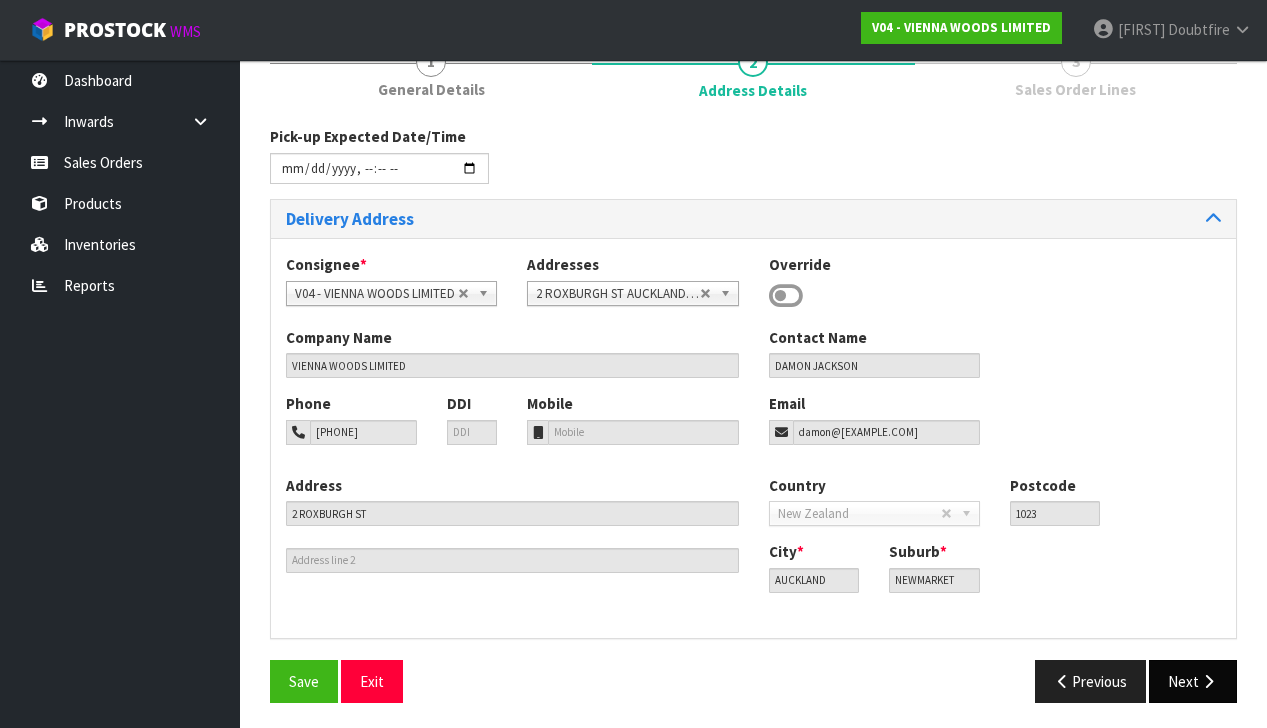 scroll, scrollTop: 260, scrollLeft: 0, axis: vertical 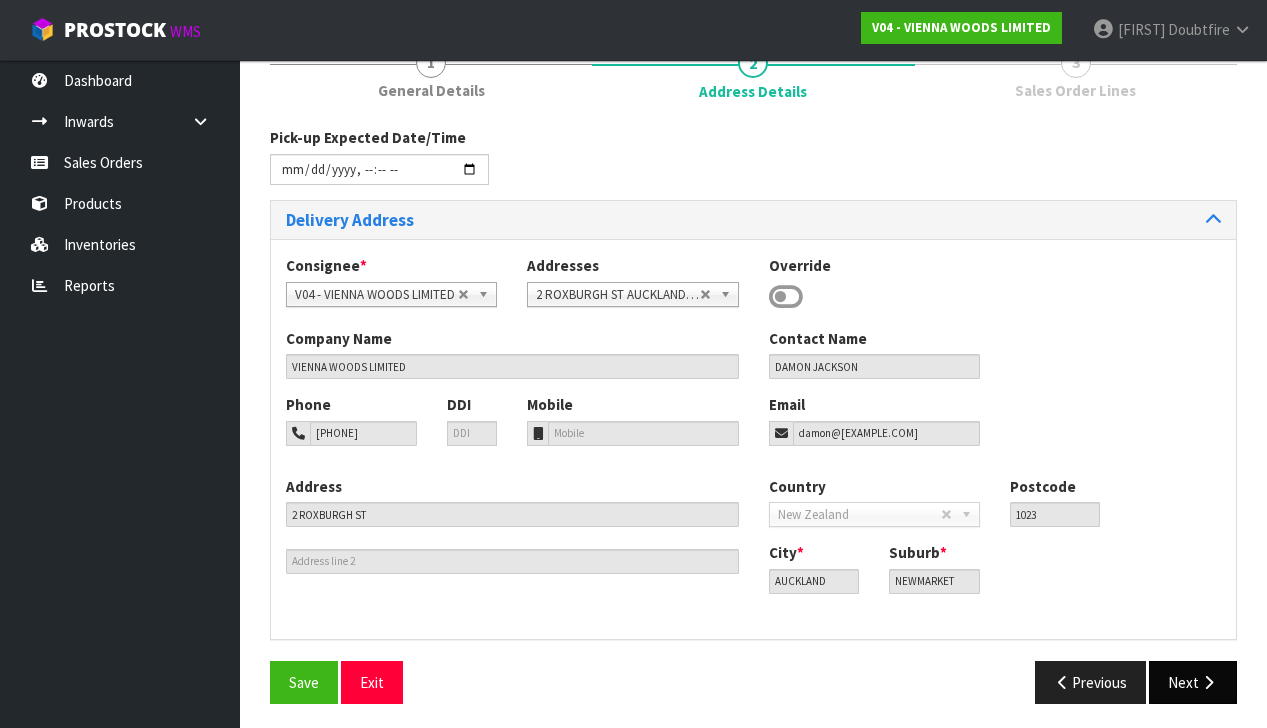 click on "Next" at bounding box center (1193, 682) 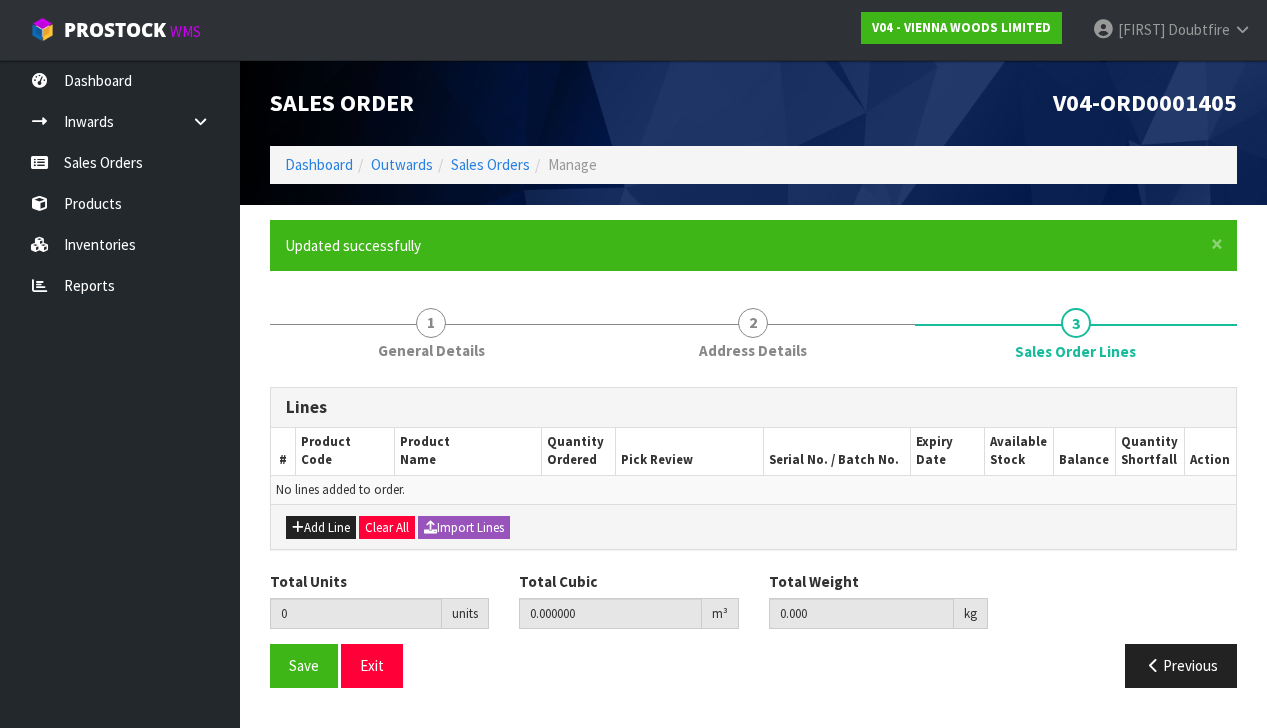 scroll, scrollTop: 0, scrollLeft: 0, axis: both 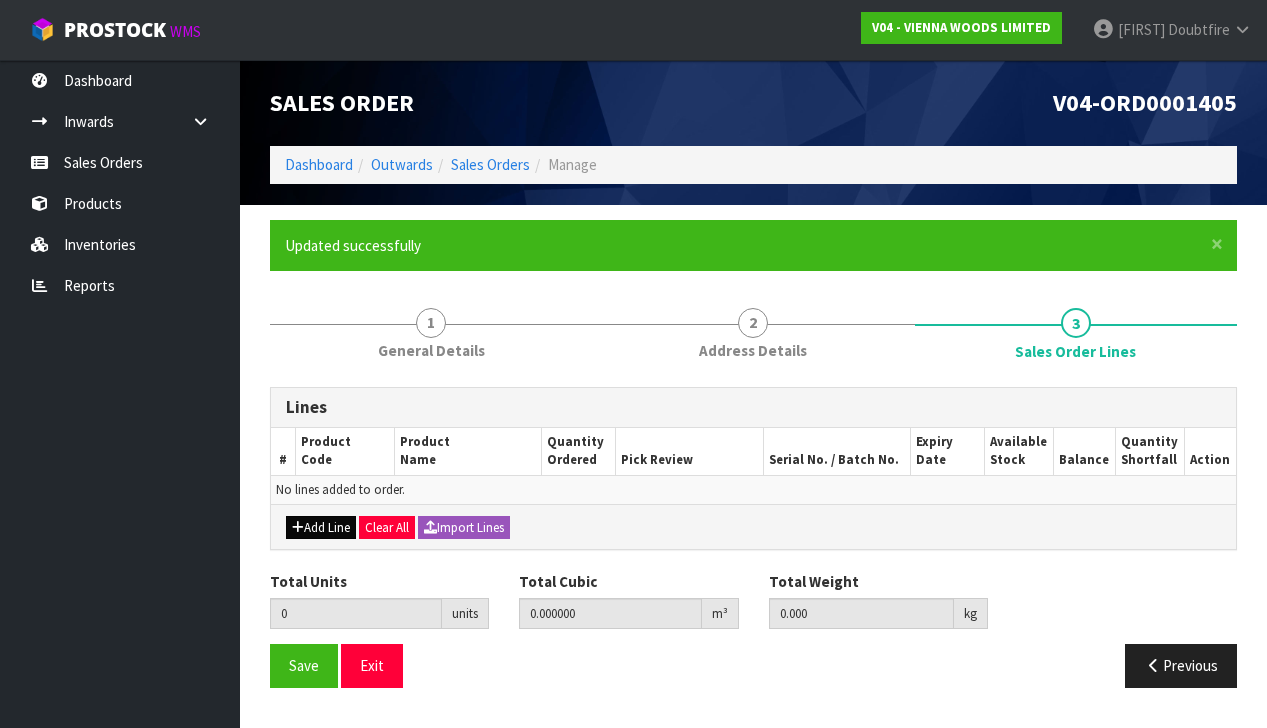 click on "Add Line" at bounding box center [321, 528] 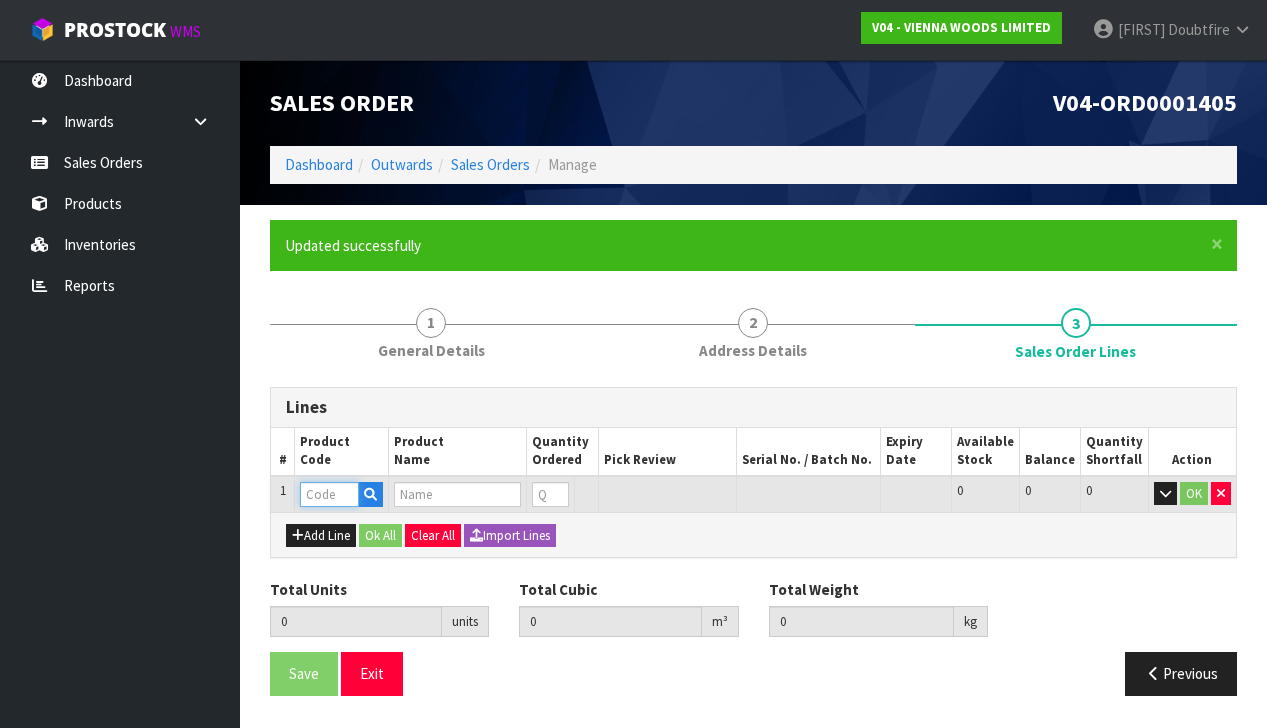 click at bounding box center (329, 494) 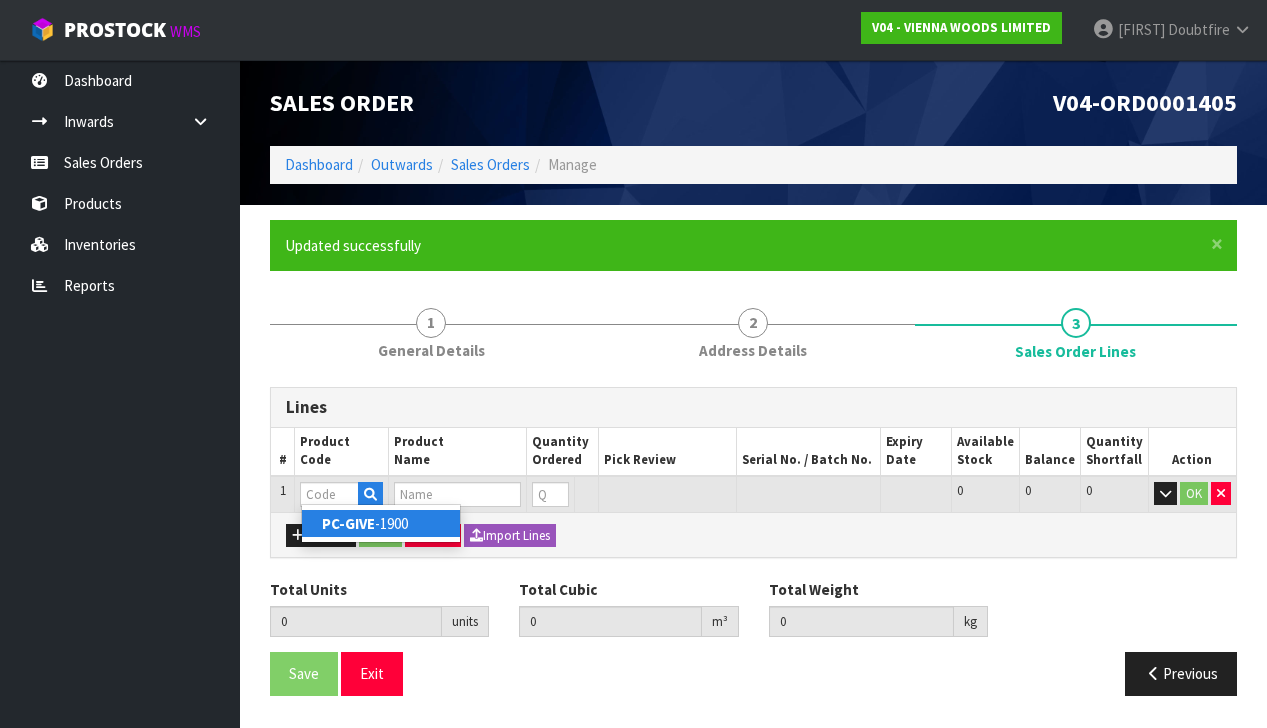 click on "PC-GIVE -1900" at bounding box center (381, 523) 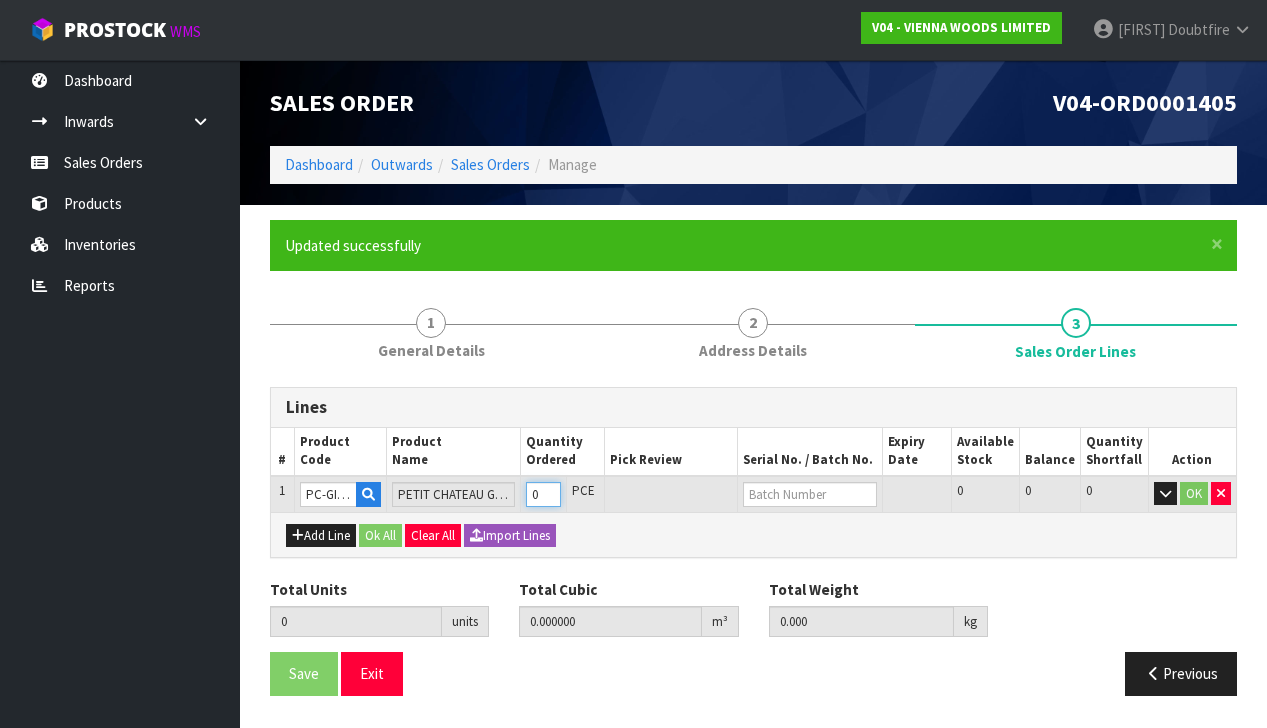type on "1" 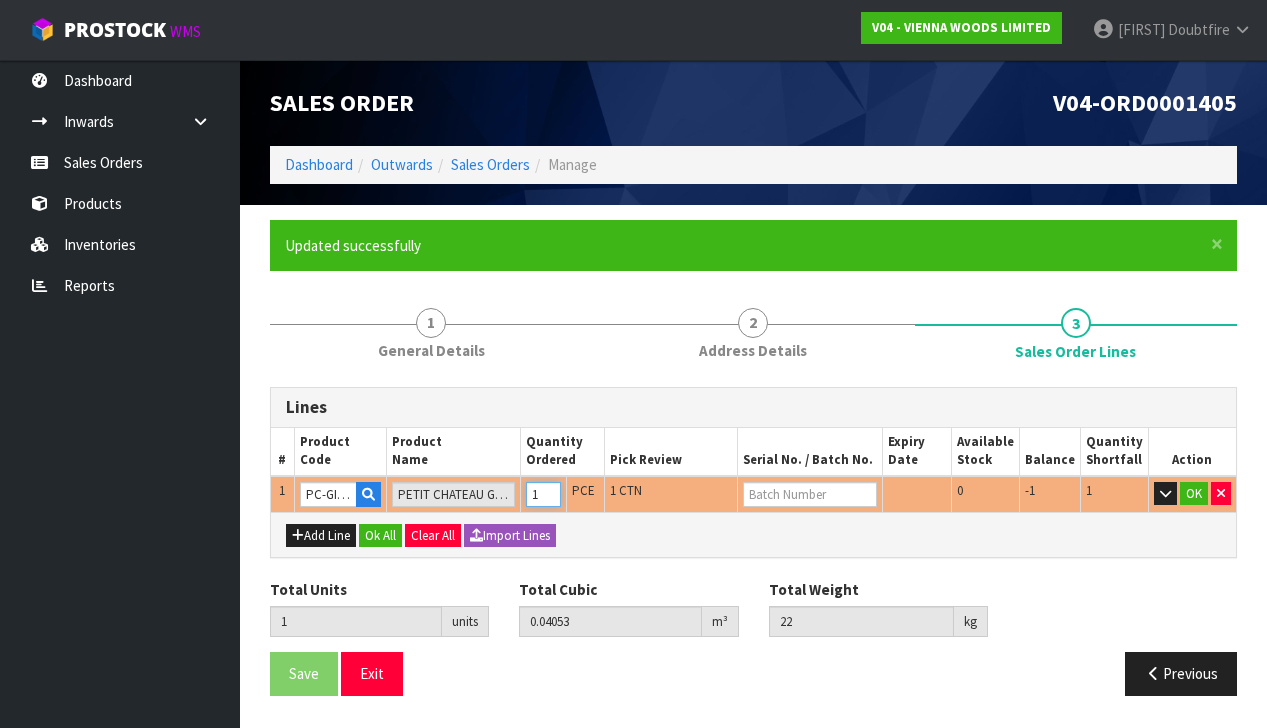 click on "1" at bounding box center (543, 494) 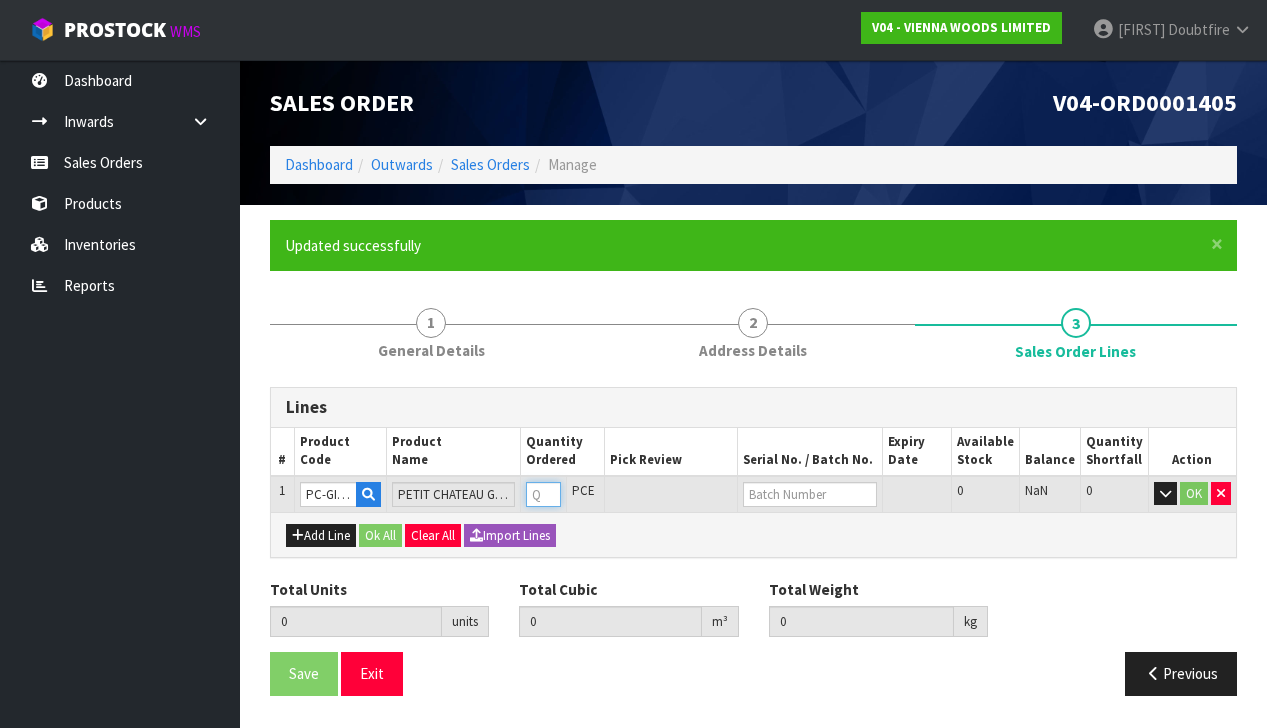 type 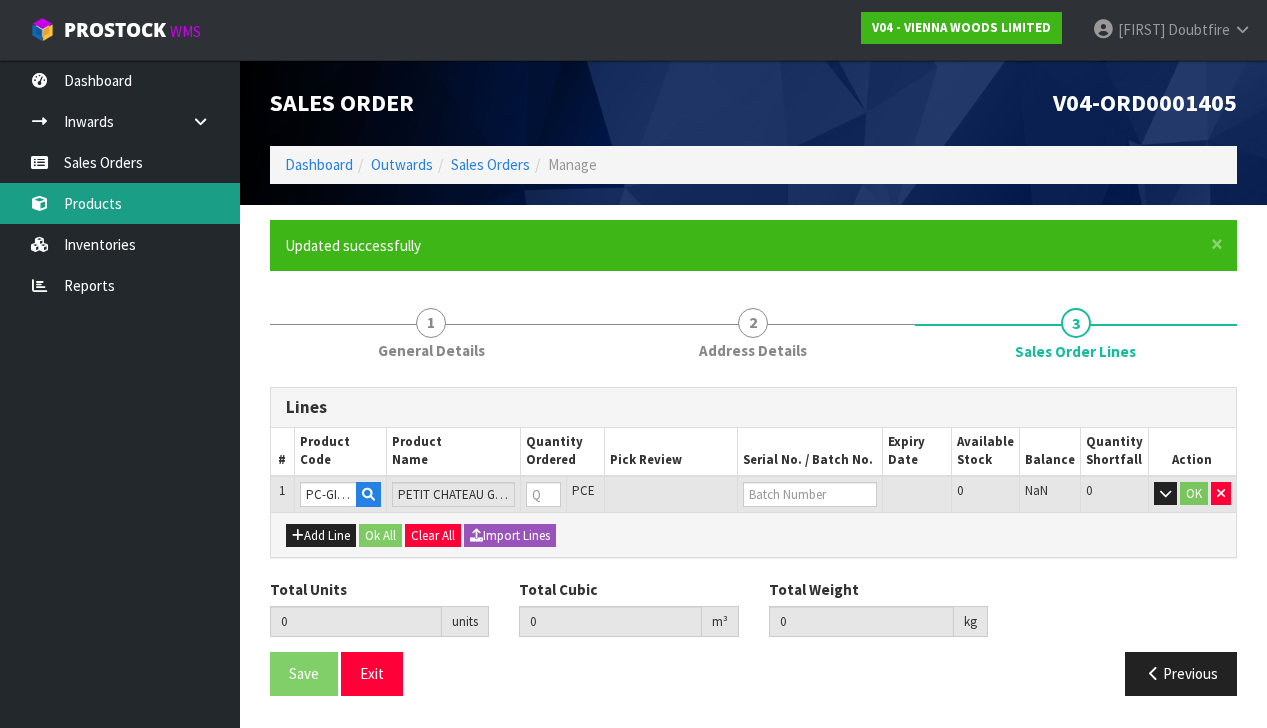 click on "Products" at bounding box center [120, 203] 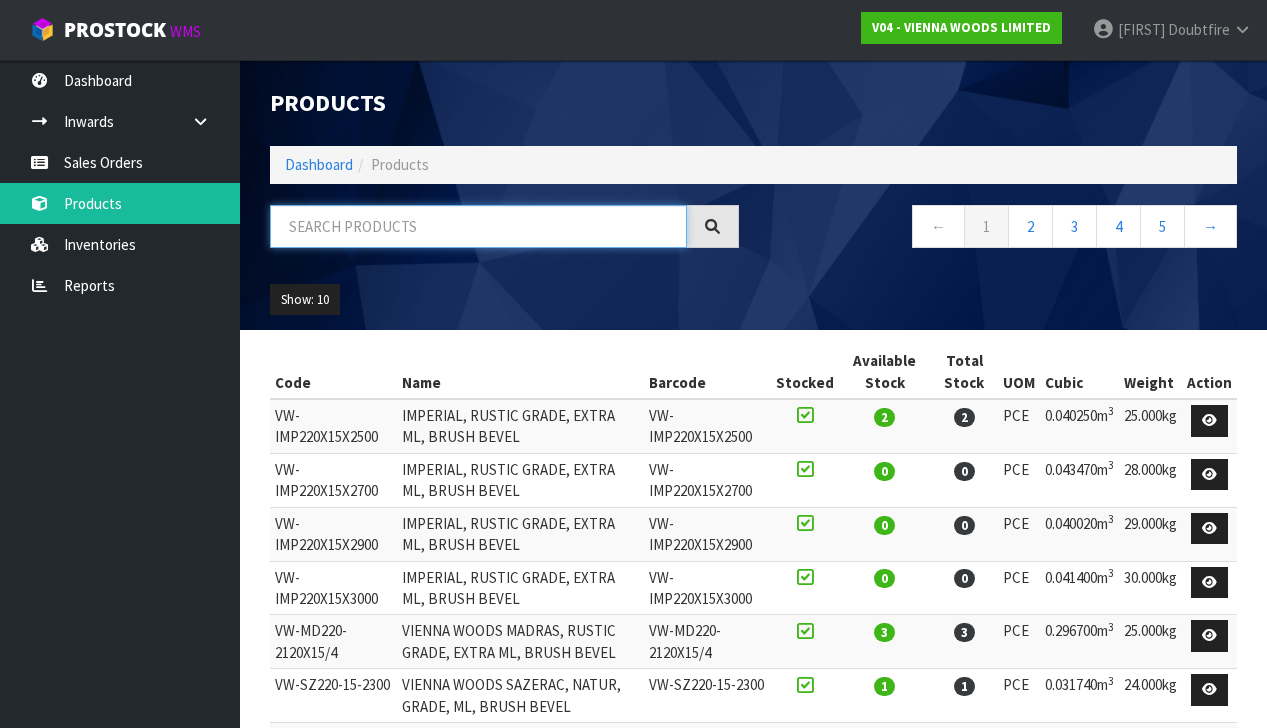 click at bounding box center [478, 226] 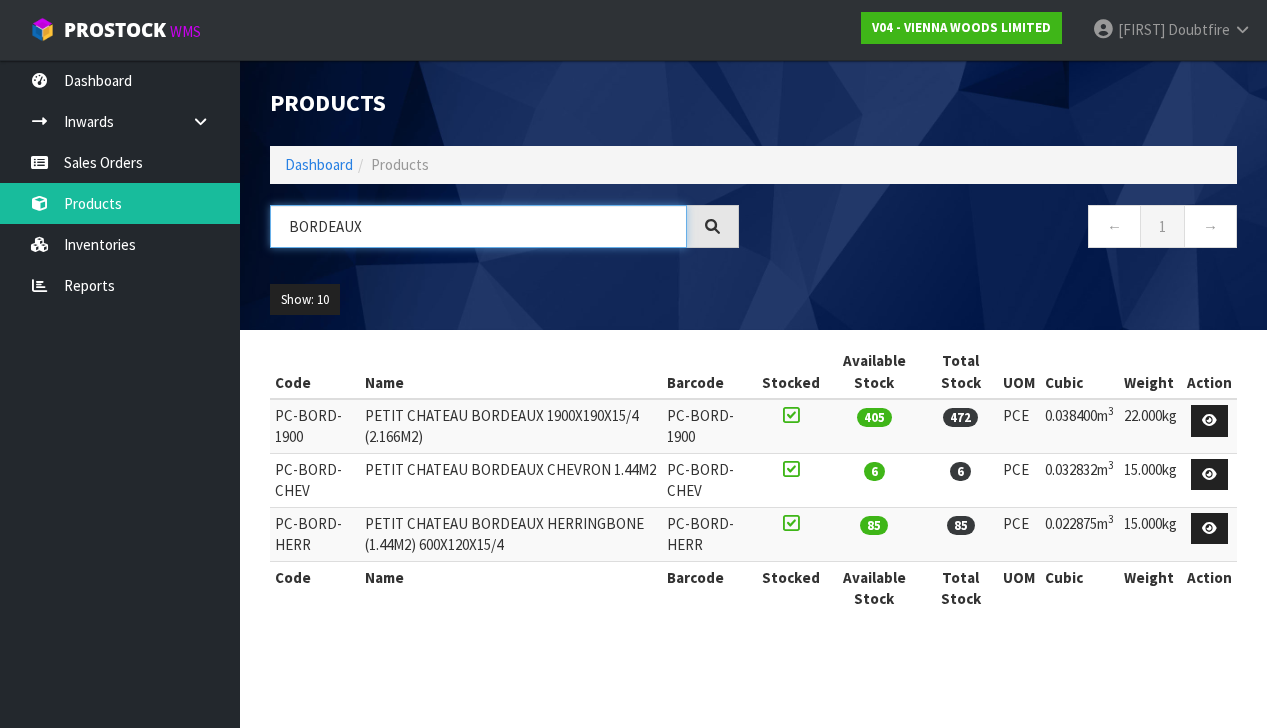 scroll, scrollTop: 0, scrollLeft: 0, axis: both 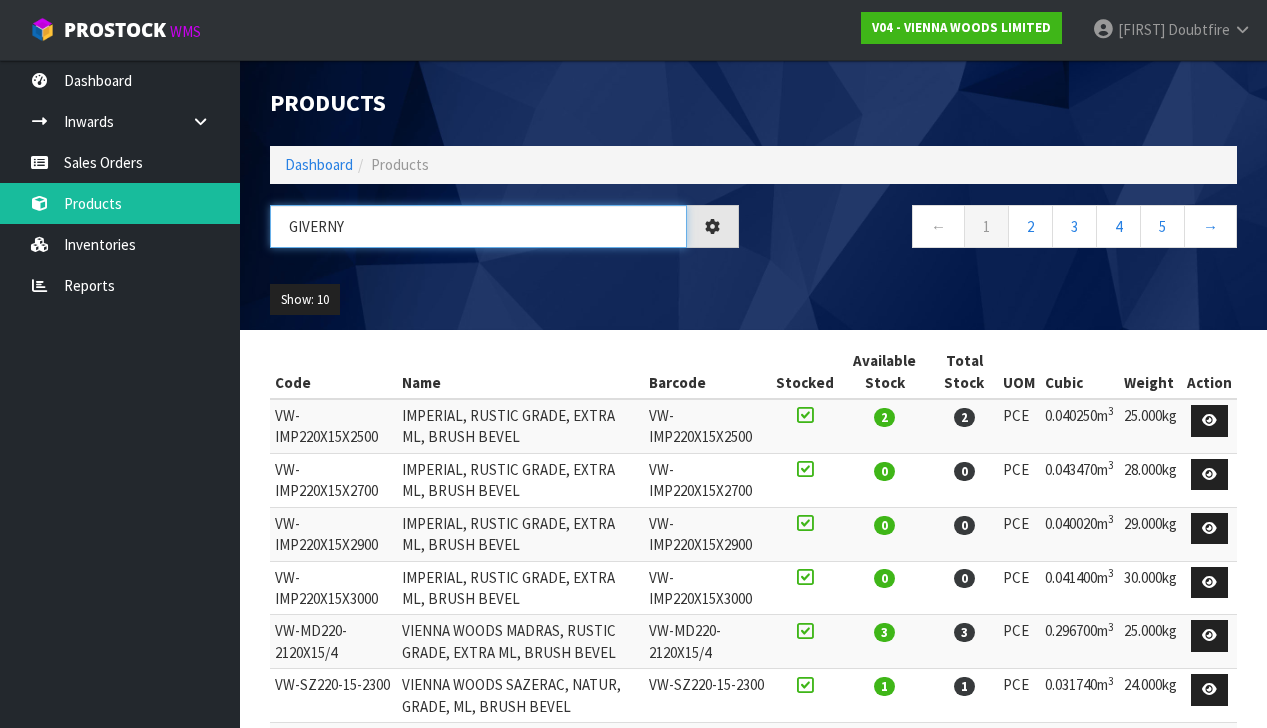 type on "giverny" 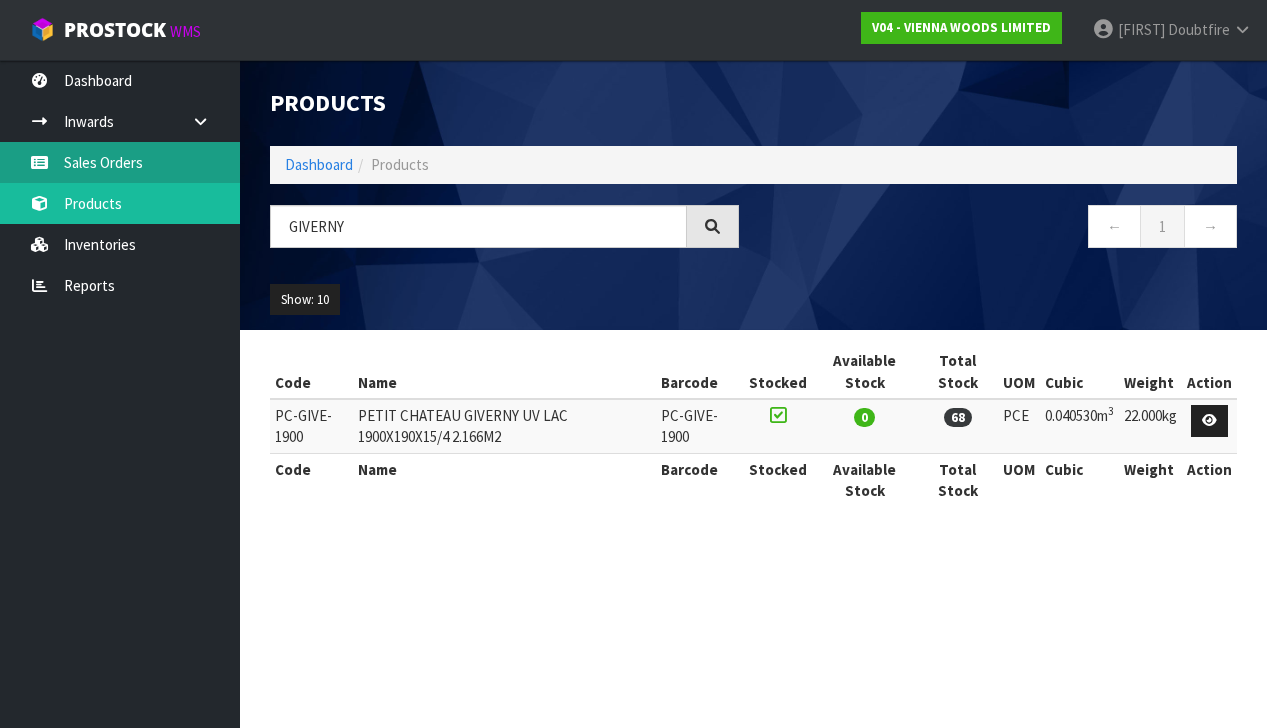 click on "Sales Orders" at bounding box center [120, 162] 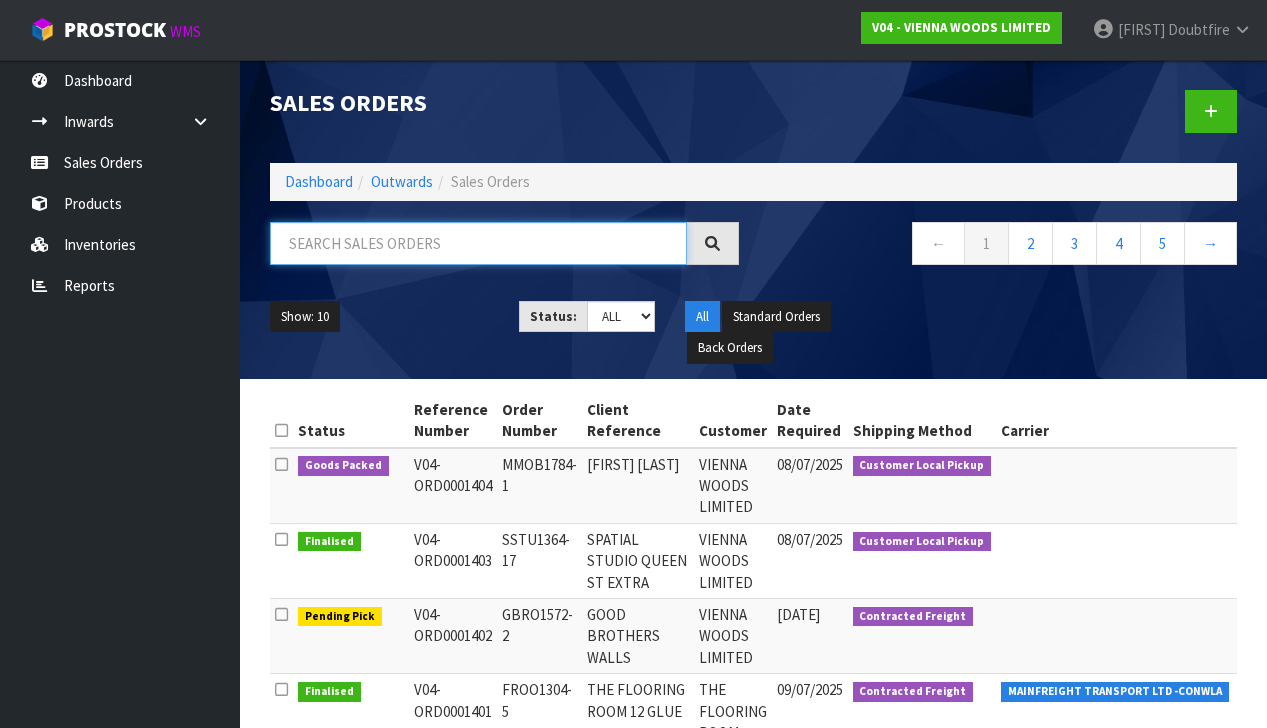 click at bounding box center [478, 243] 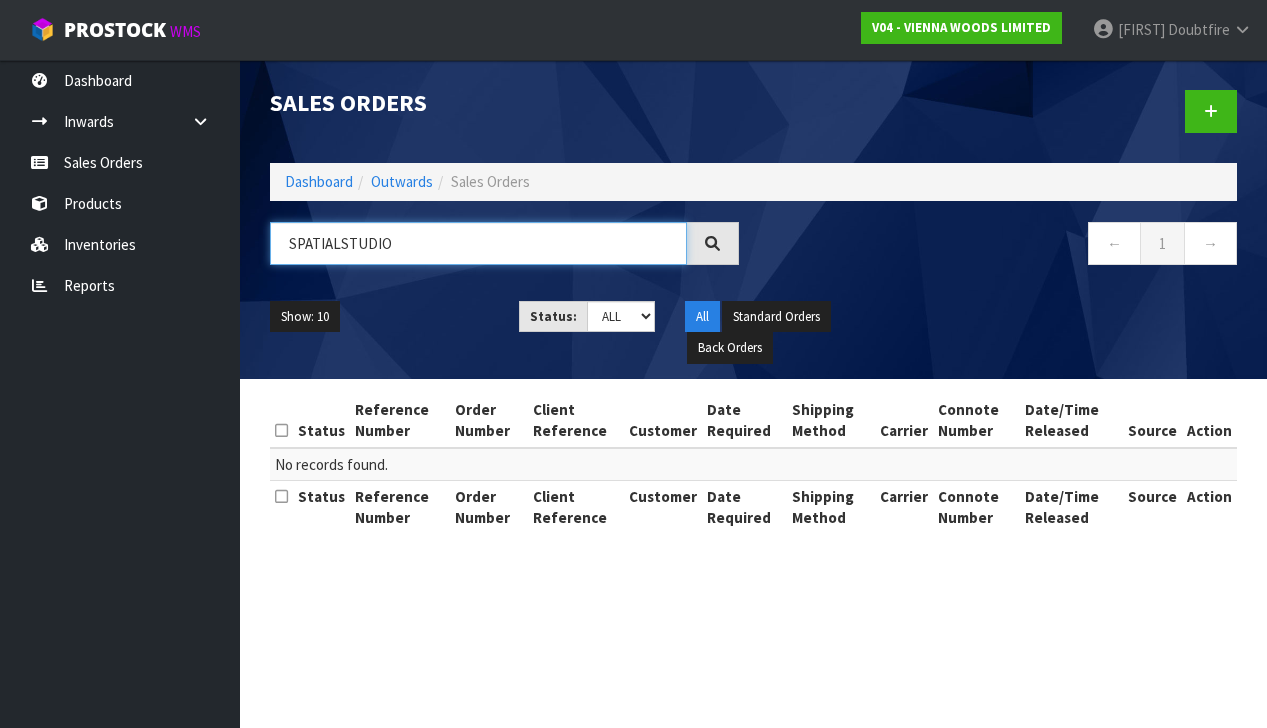 click on "SPATIALSTUDIO" at bounding box center [478, 243] 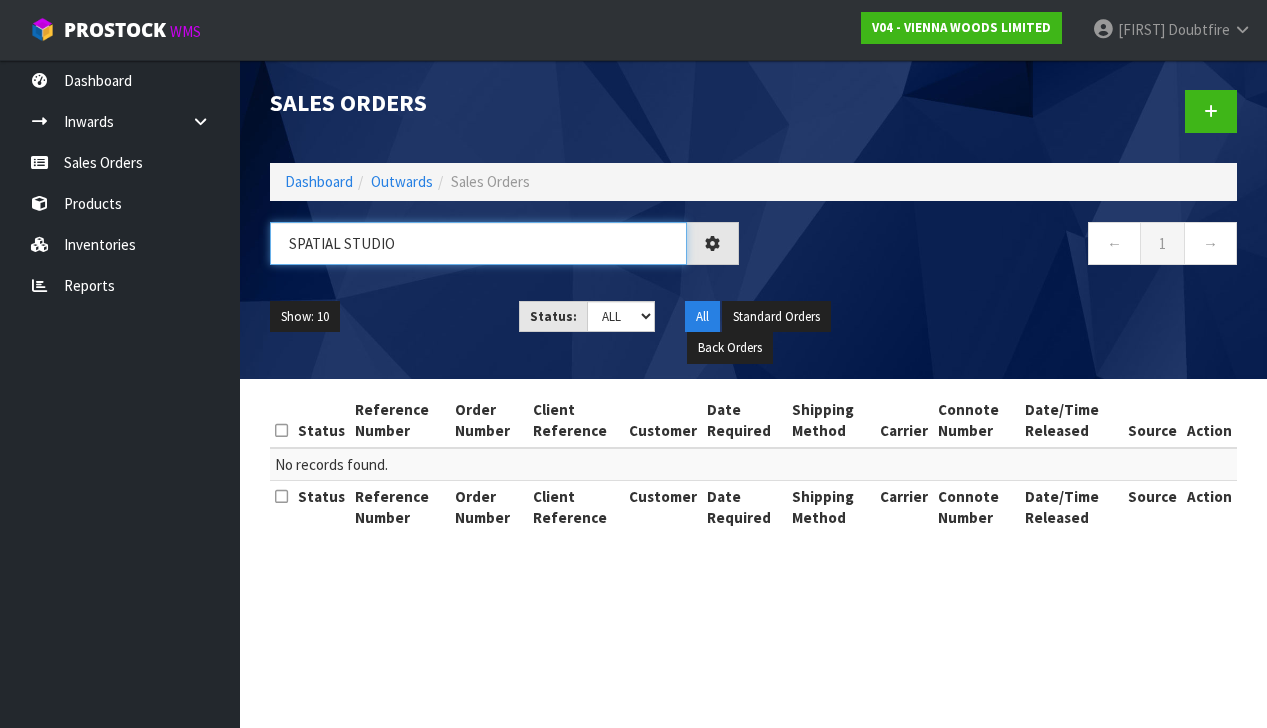click on "SPATIAL STUDIO" at bounding box center [478, 243] 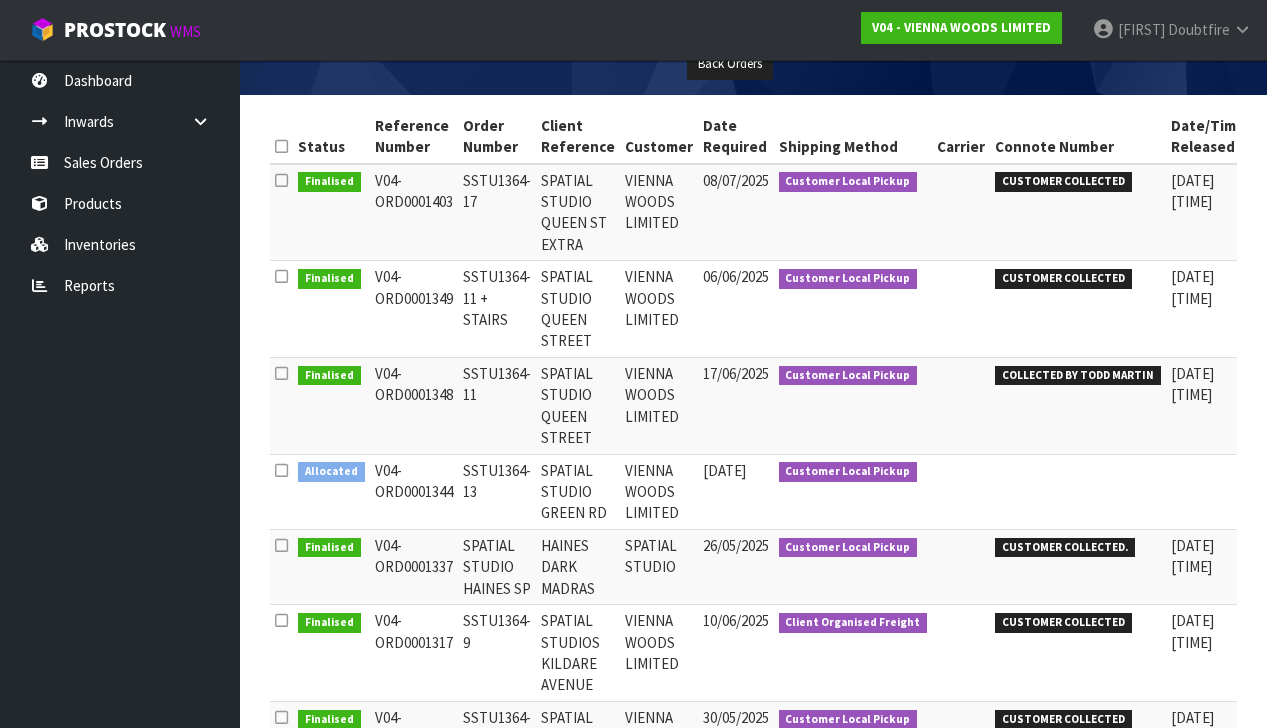scroll, scrollTop: 285, scrollLeft: 0, axis: vertical 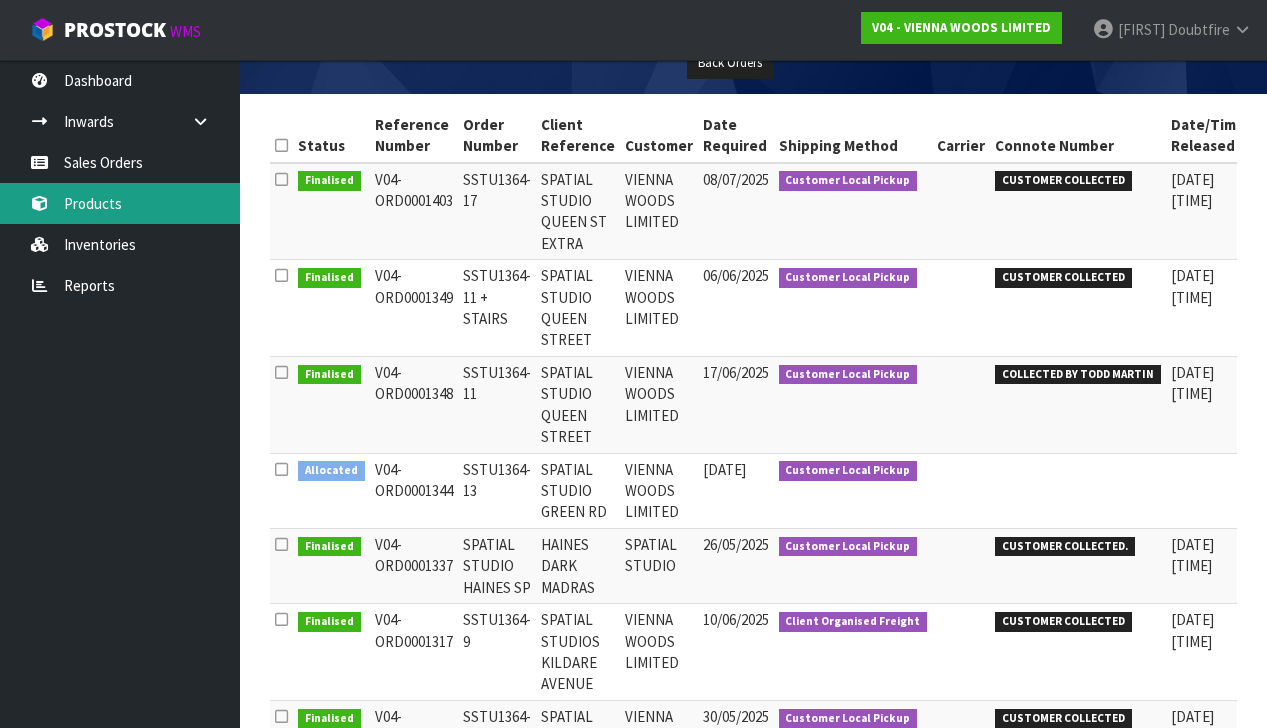 type on "SPATIAL STUDIO" 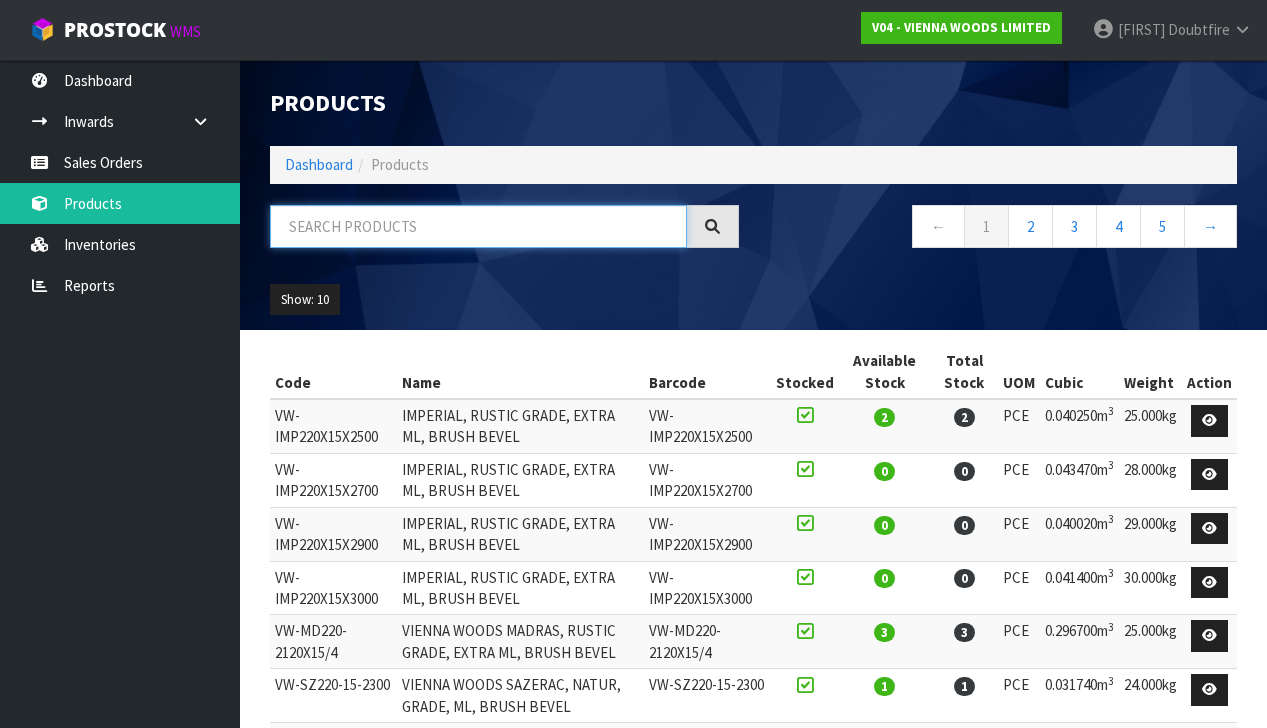 click at bounding box center [478, 226] 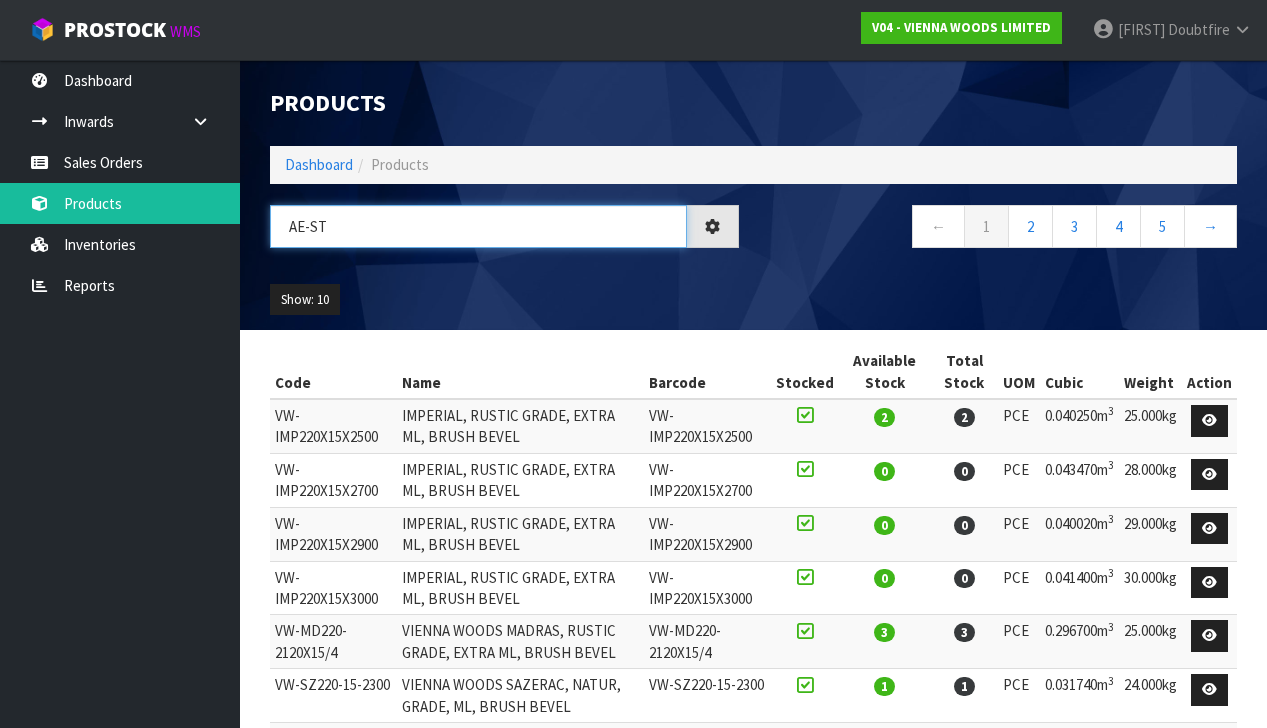type on "AE-St" 